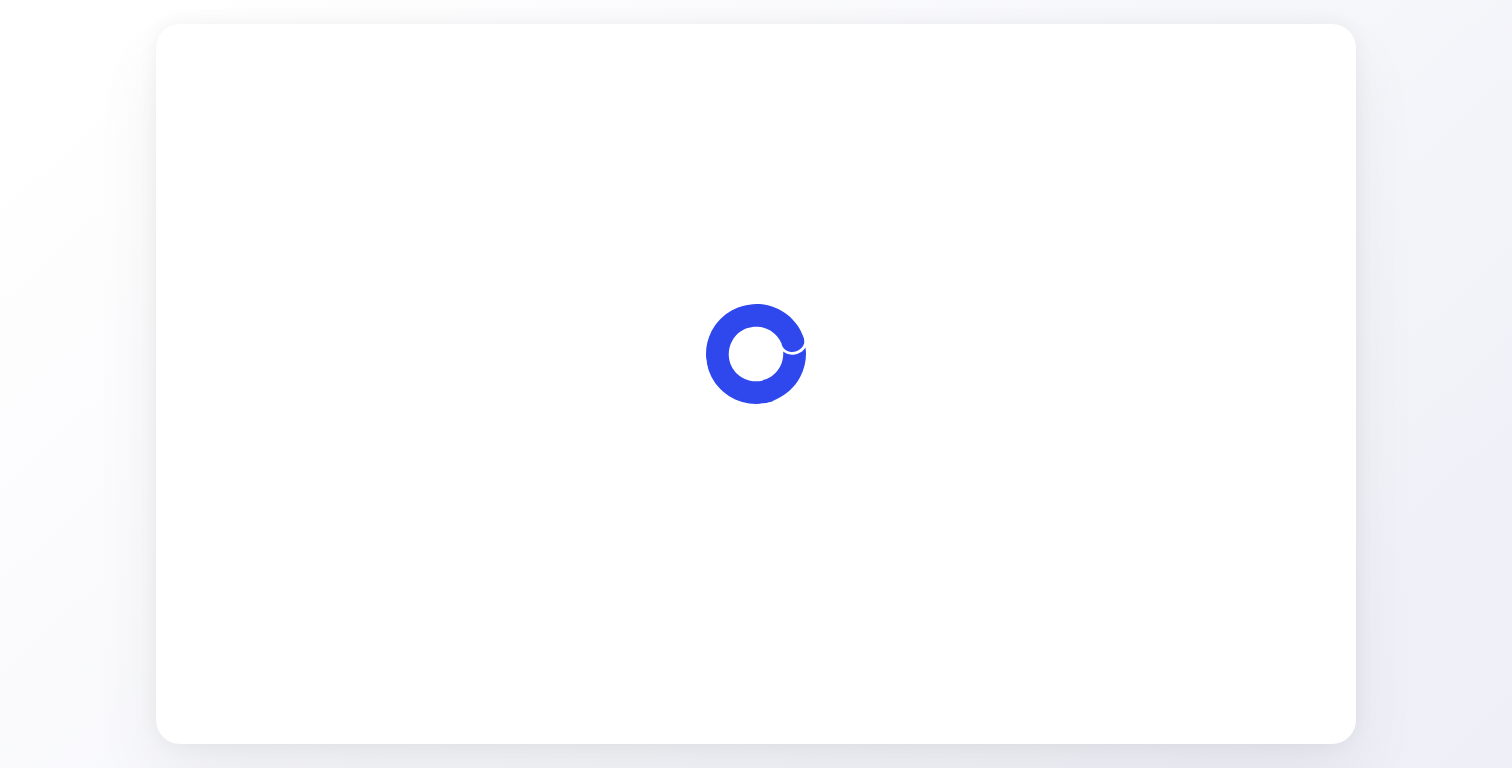 scroll, scrollTop: 0, scrollLeft: 0, axis: both 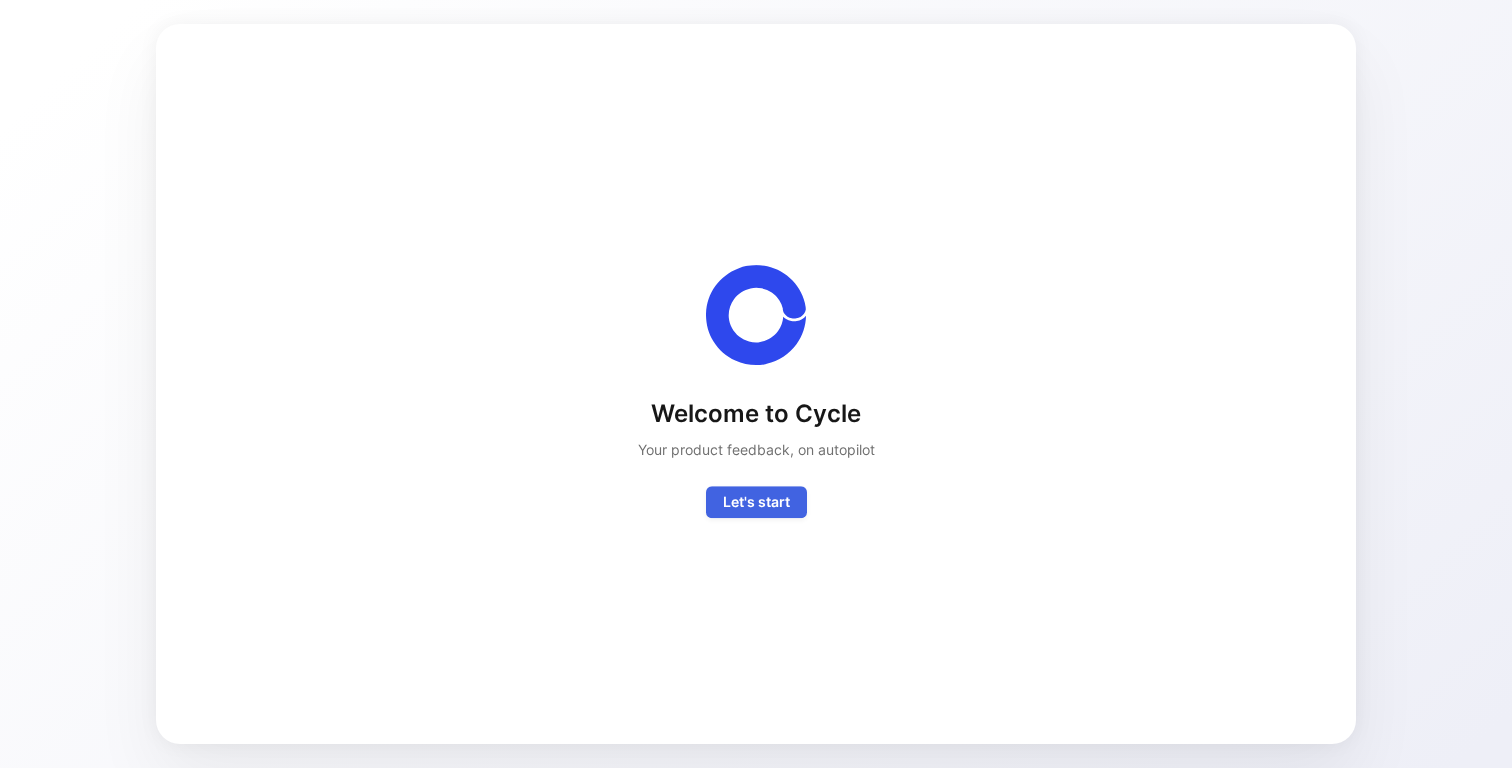 click on "Let's start" at bounding box center (756, 503) 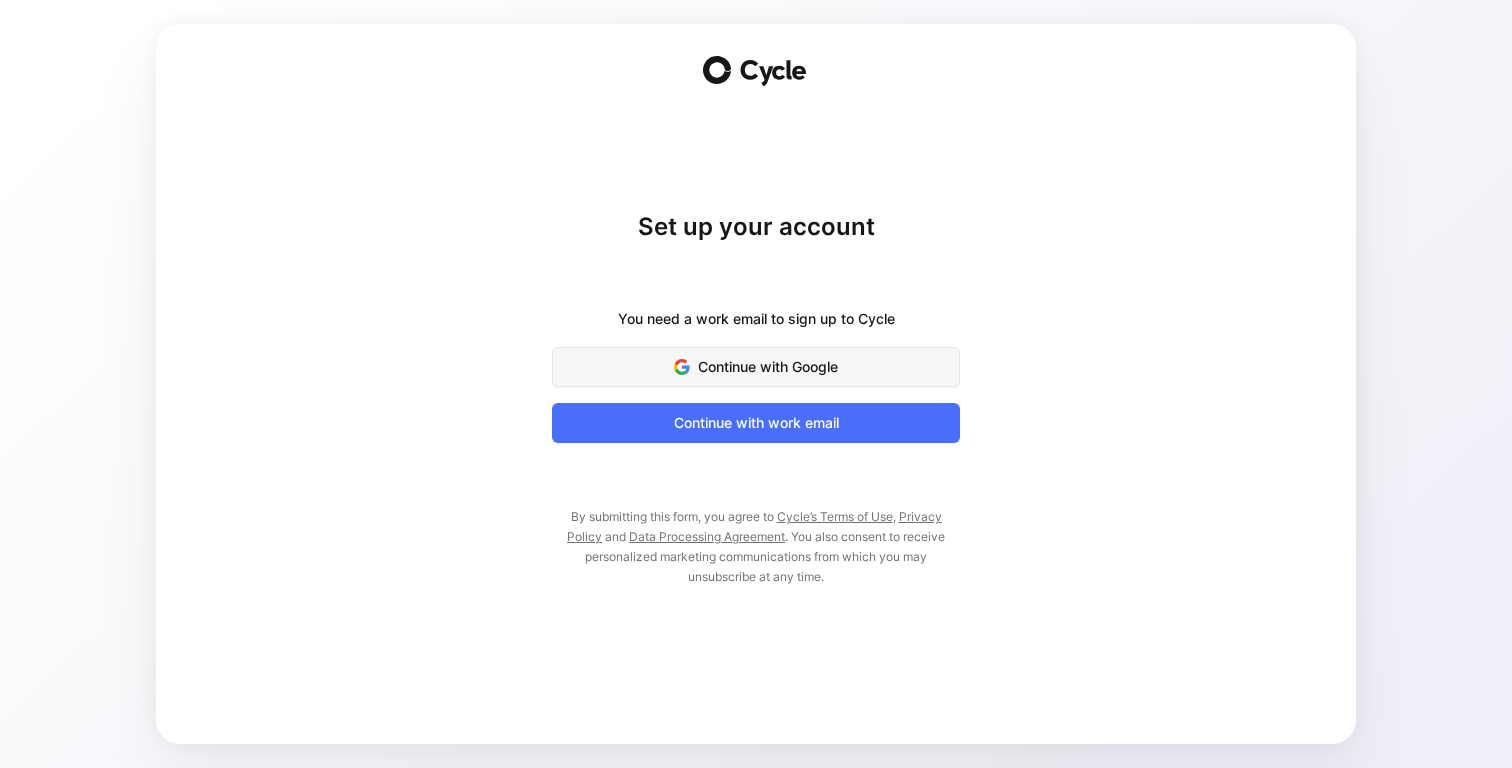 click on "Continue with Google" at bounding box center (756, 367) 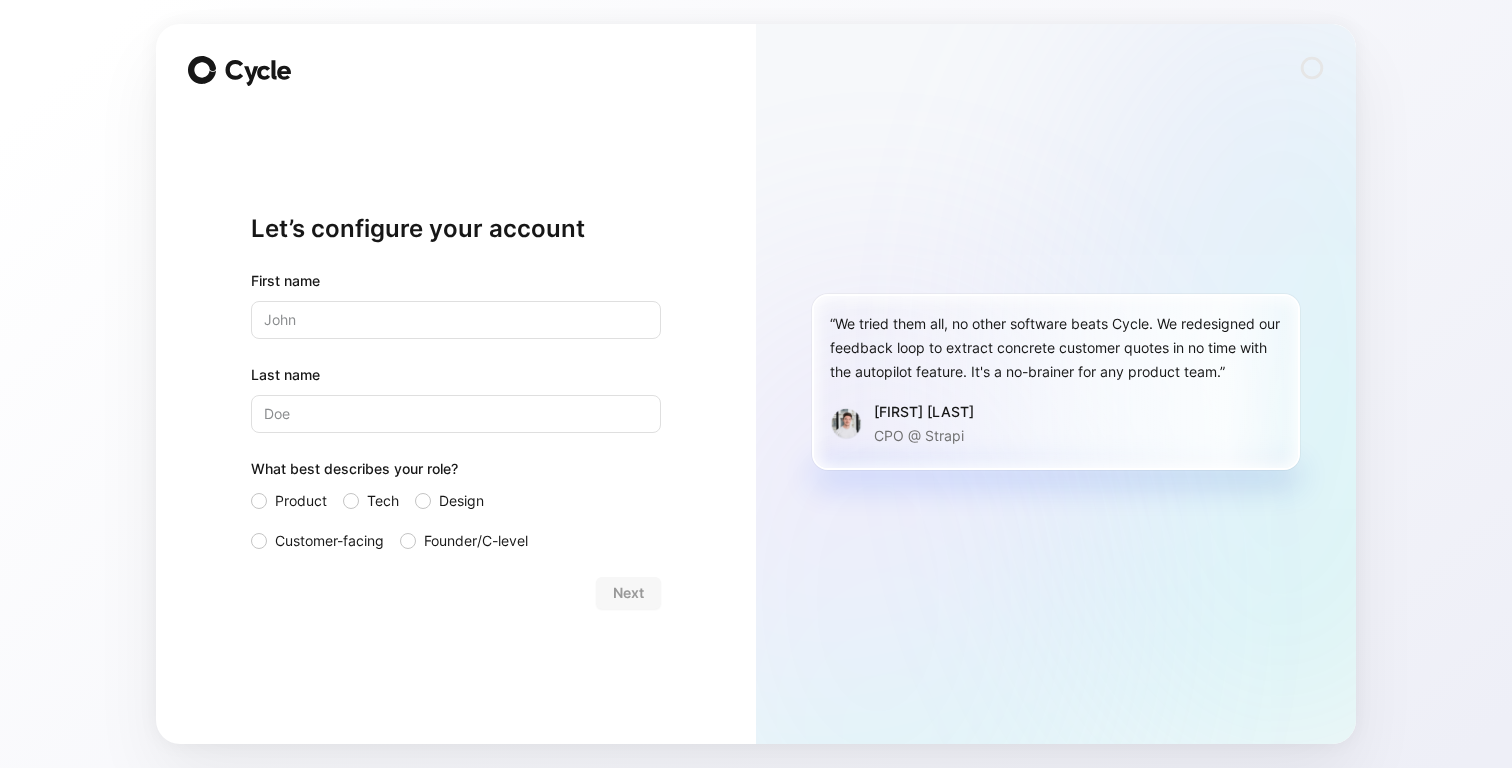 scroll, scrollTop: 0, scrollLeft: 0, axis: both 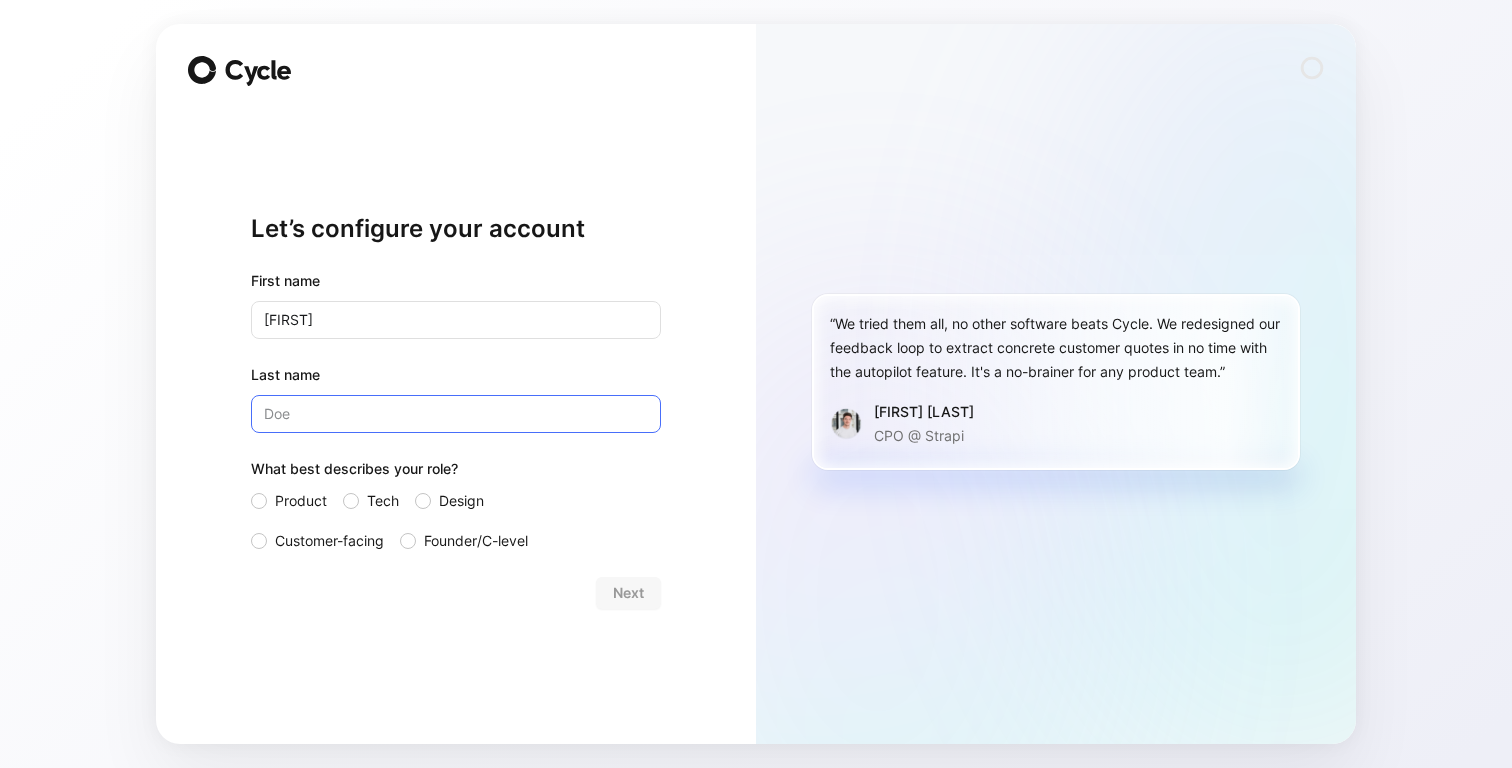 click on "Last name" at bounding box center [456, 414] 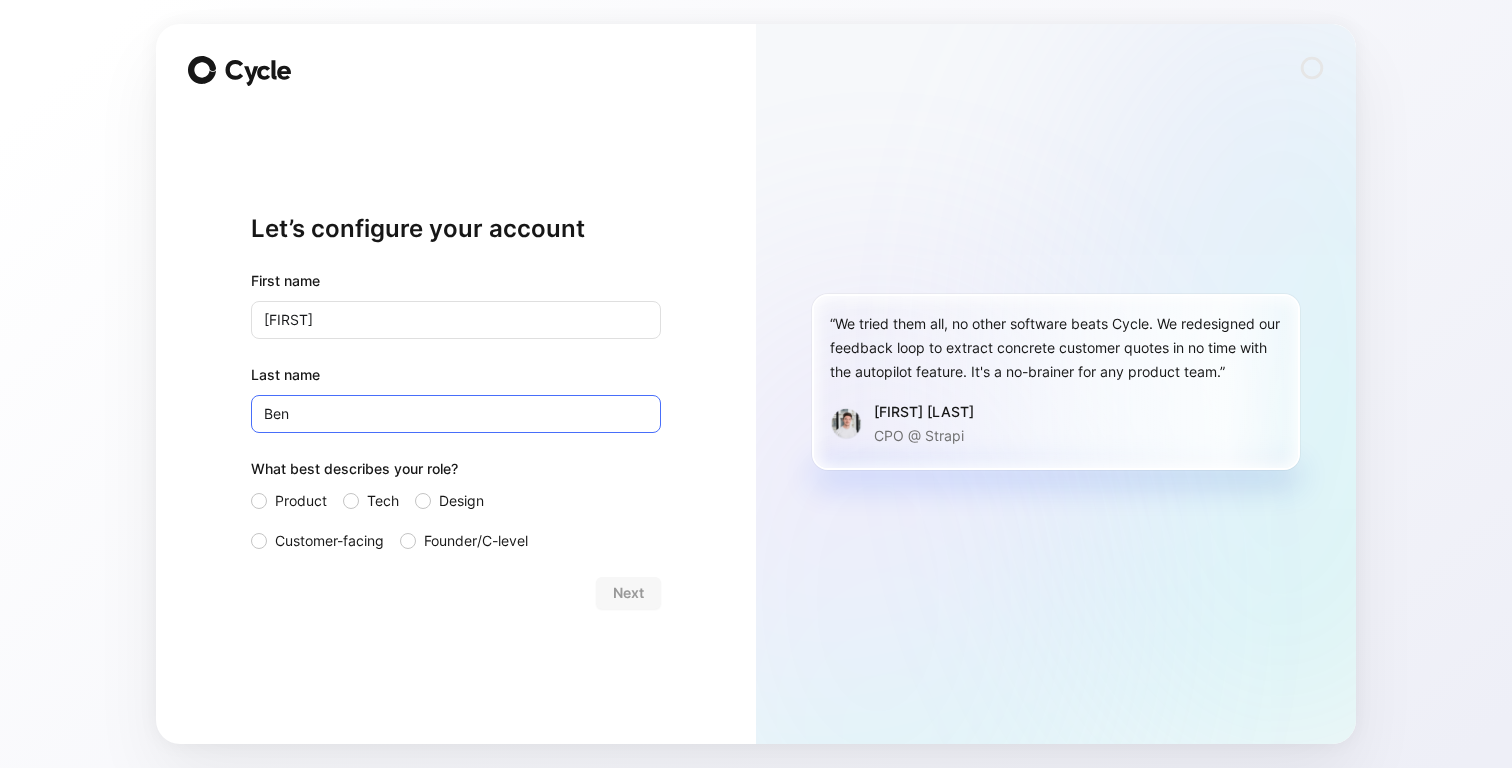 type on "Ben" 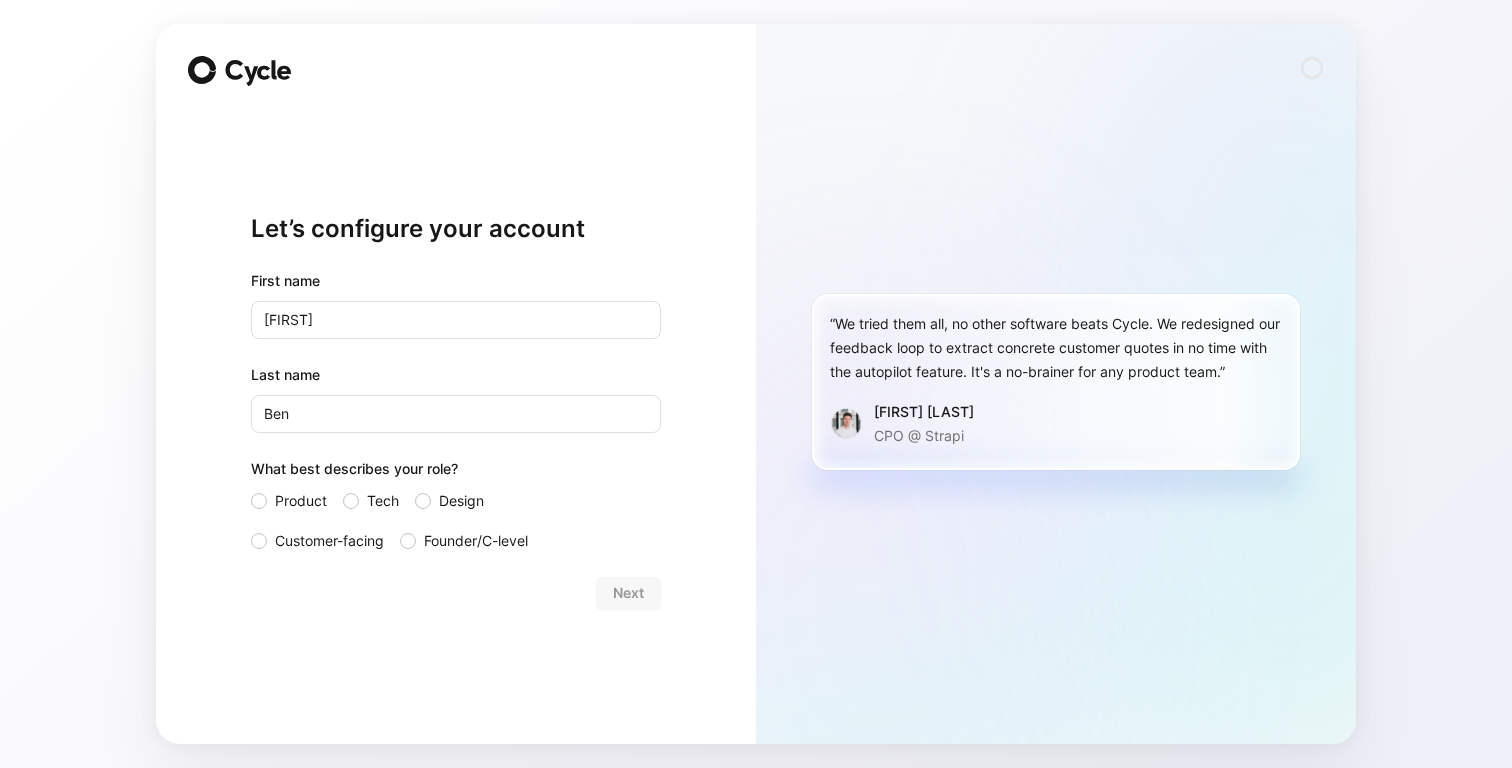 click on "Let’s configure your account First name [FIRST] Last name [LAST] What best describes your role? Product Tech Design Customer-facing Founder/C-level Next" at bounding box center [456, 384] 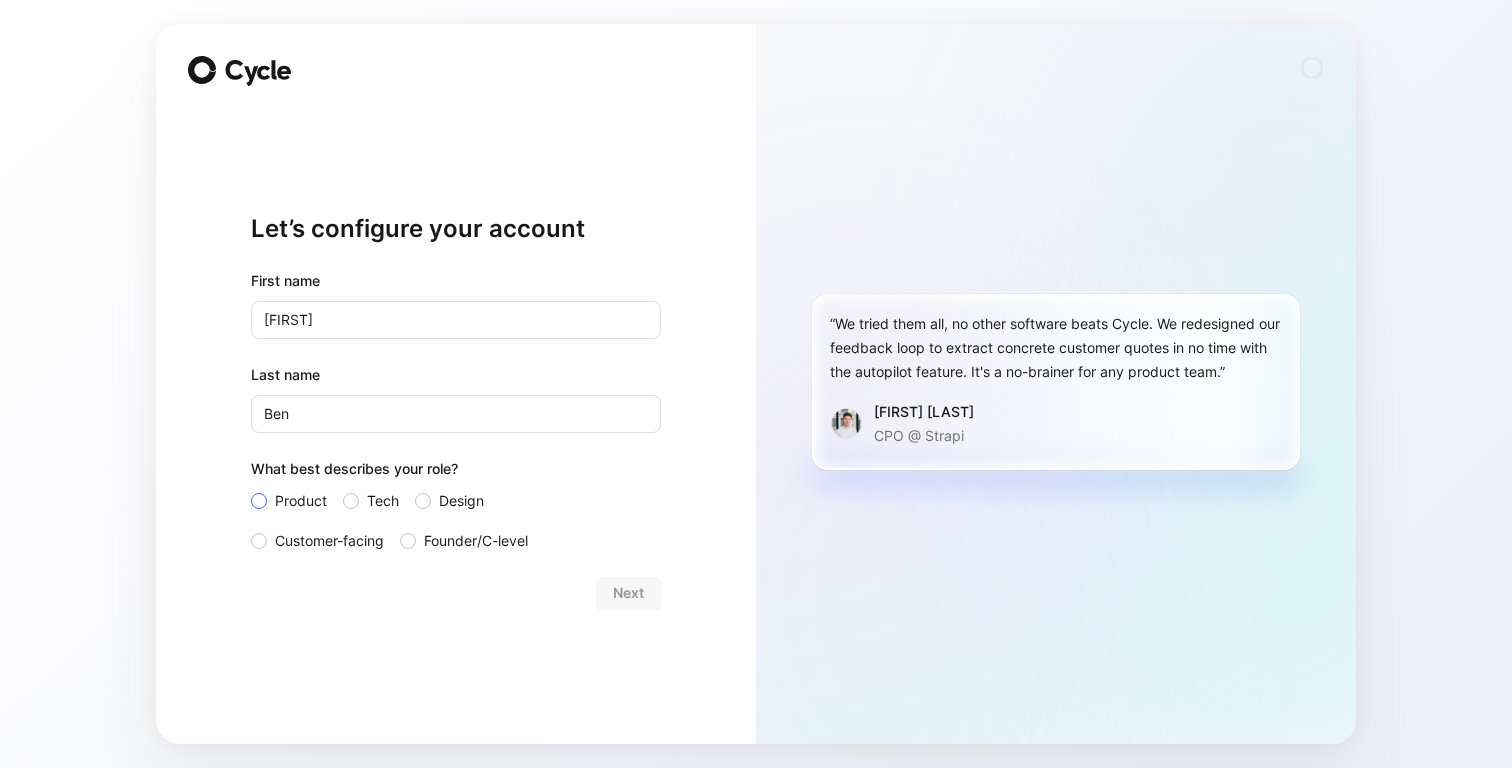 click at bounding box center (259, 501) 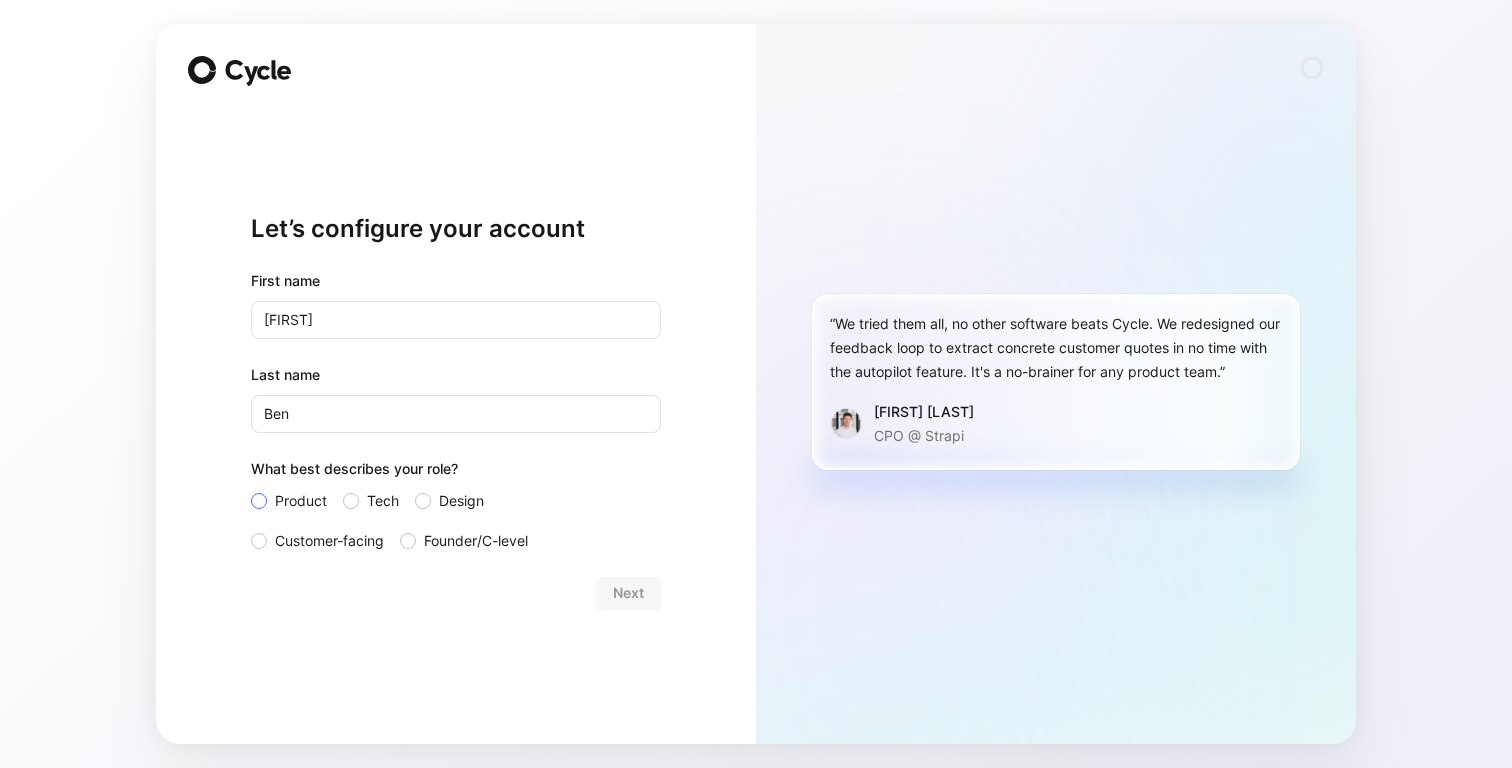 click on "Product" at bounding box center (251, 489) 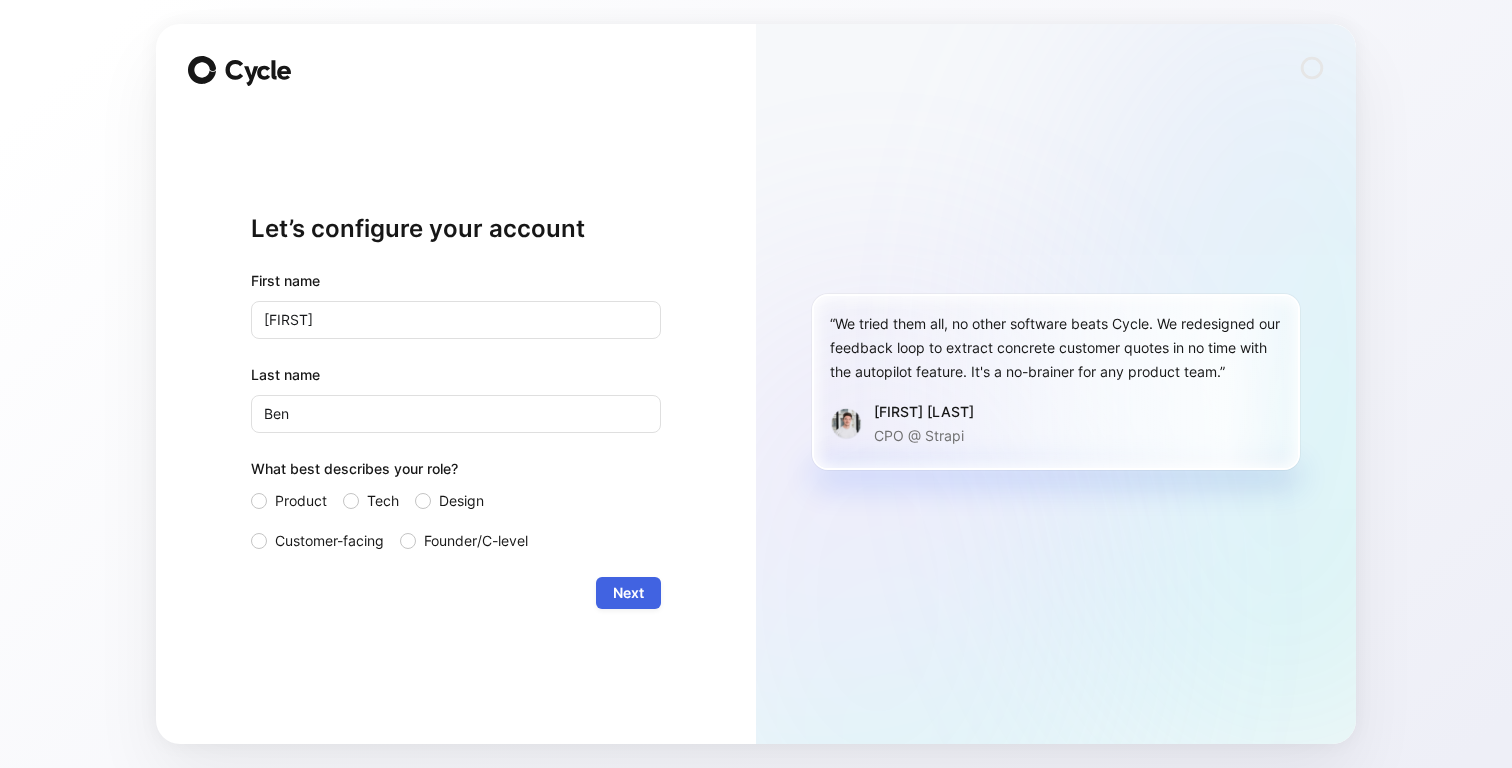 click on "Next" at bounding box center (628, 593) 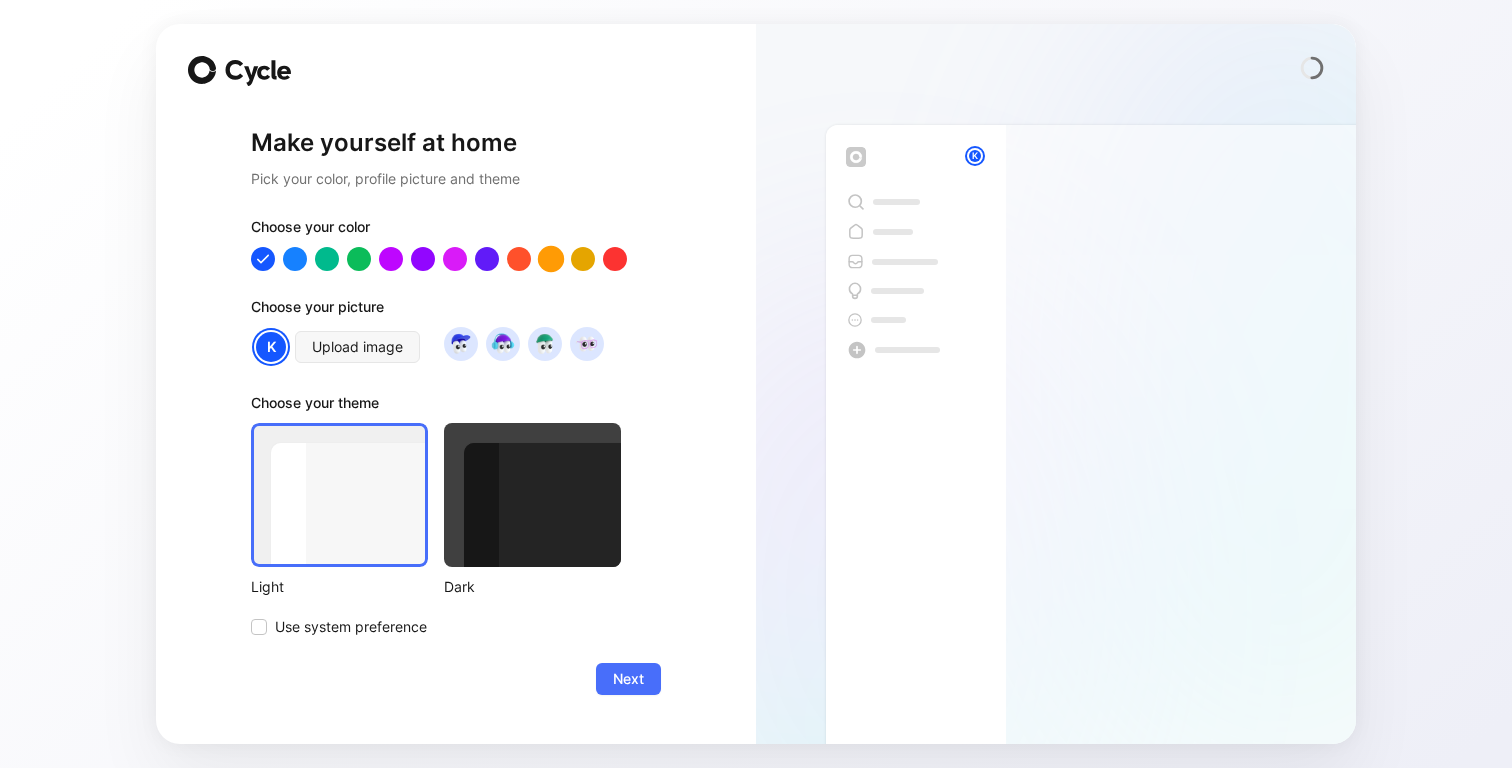click at bounding box center [551, 259] 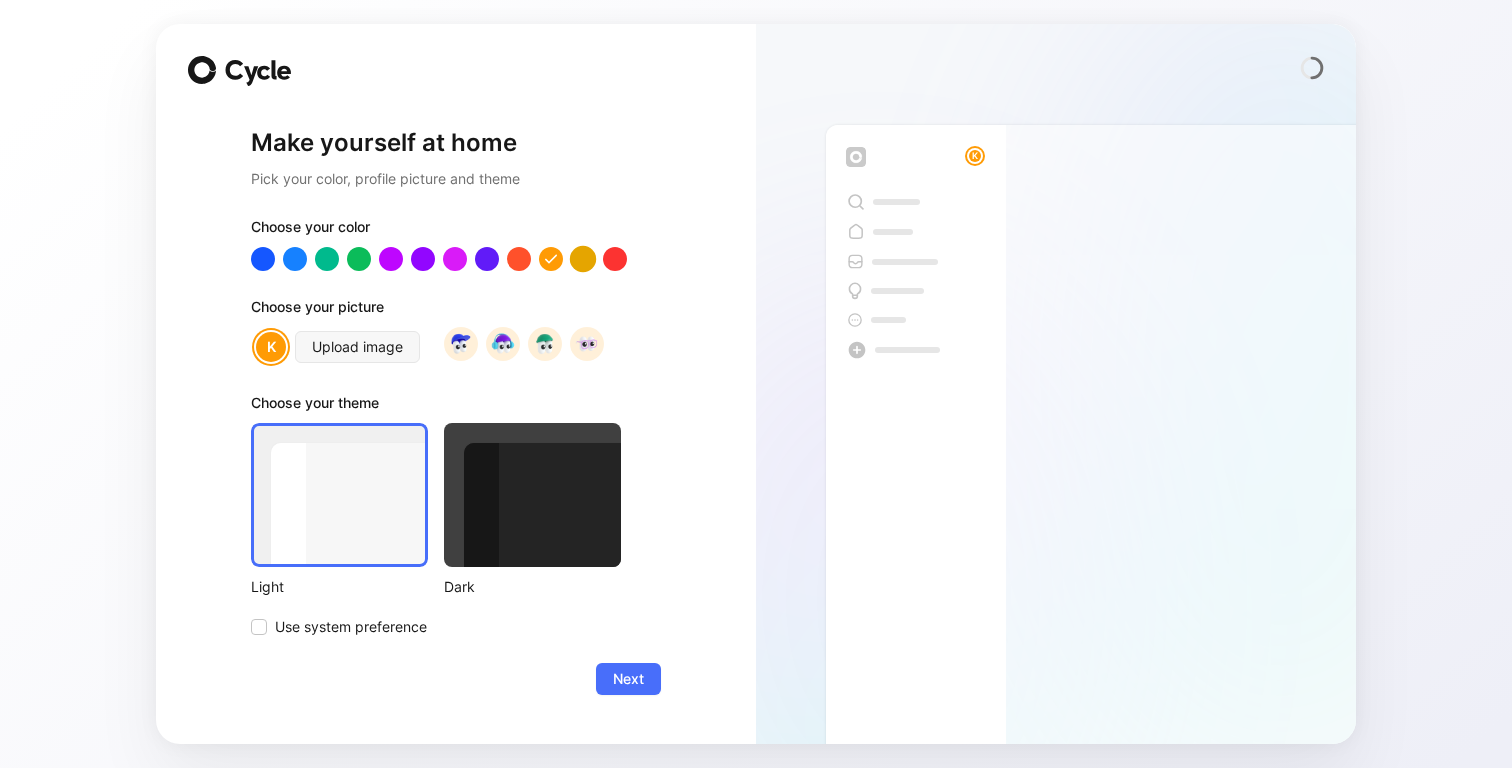 click at bounding box center [583, 259] 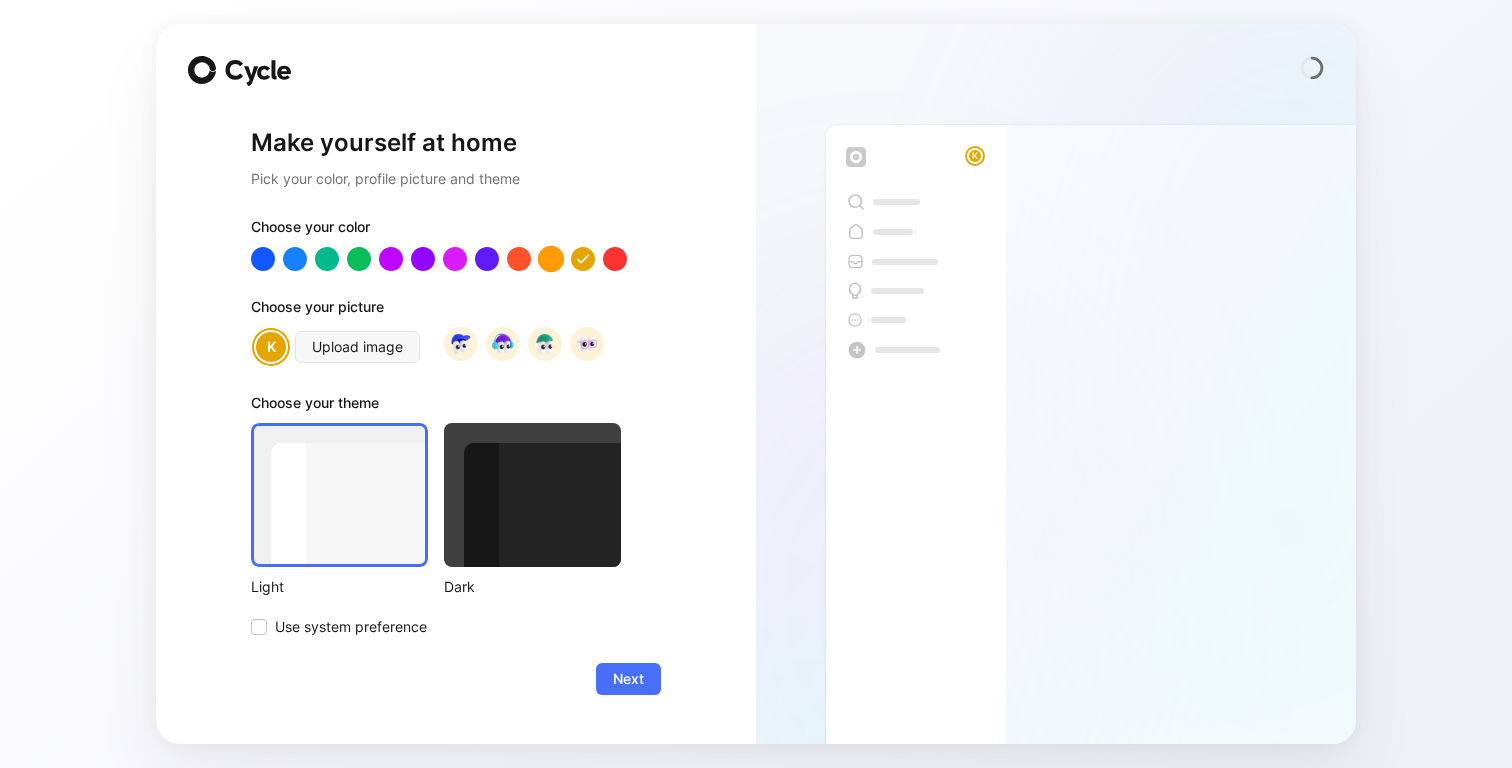 click at bounding box center (551, 259) 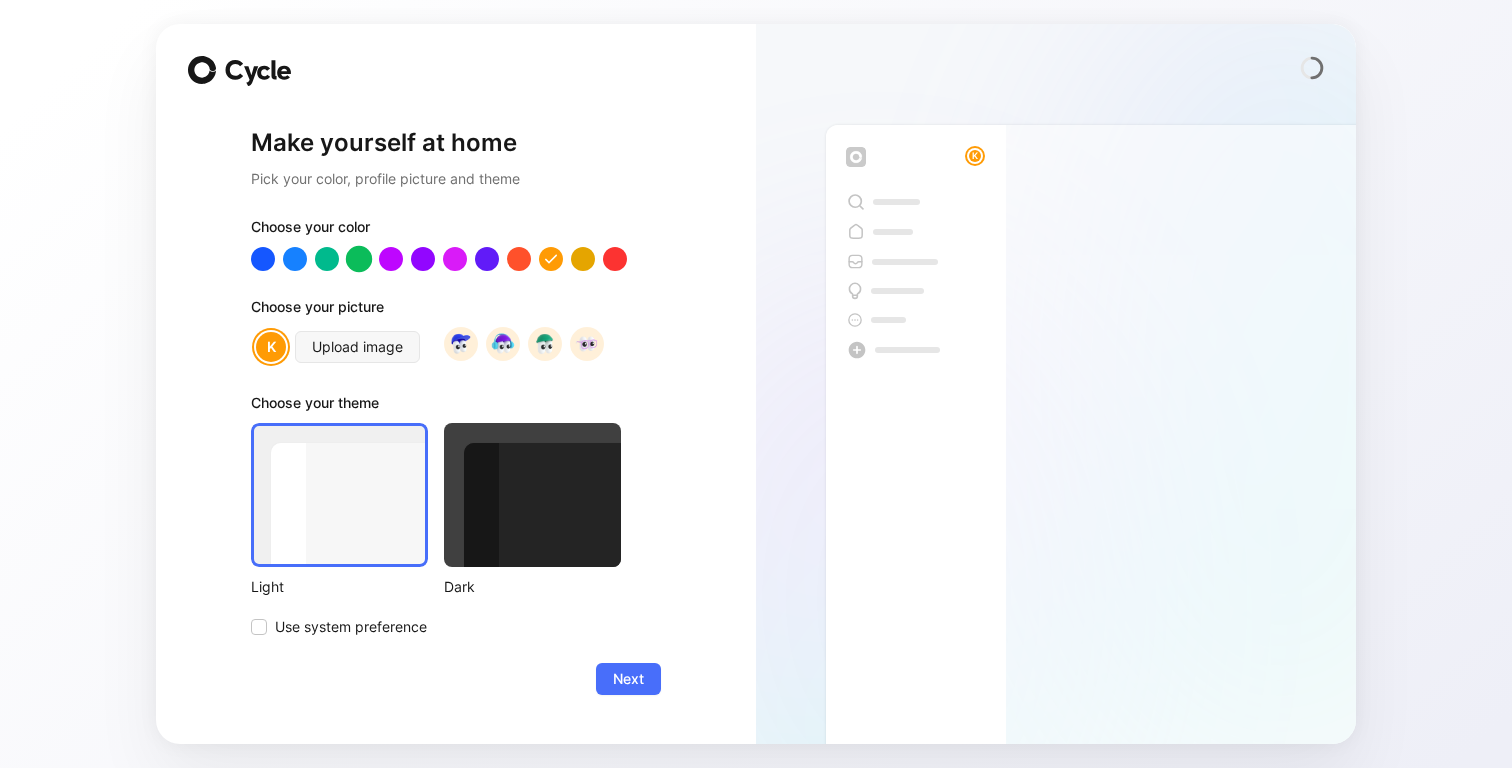 click at bounding box center [359, 259] 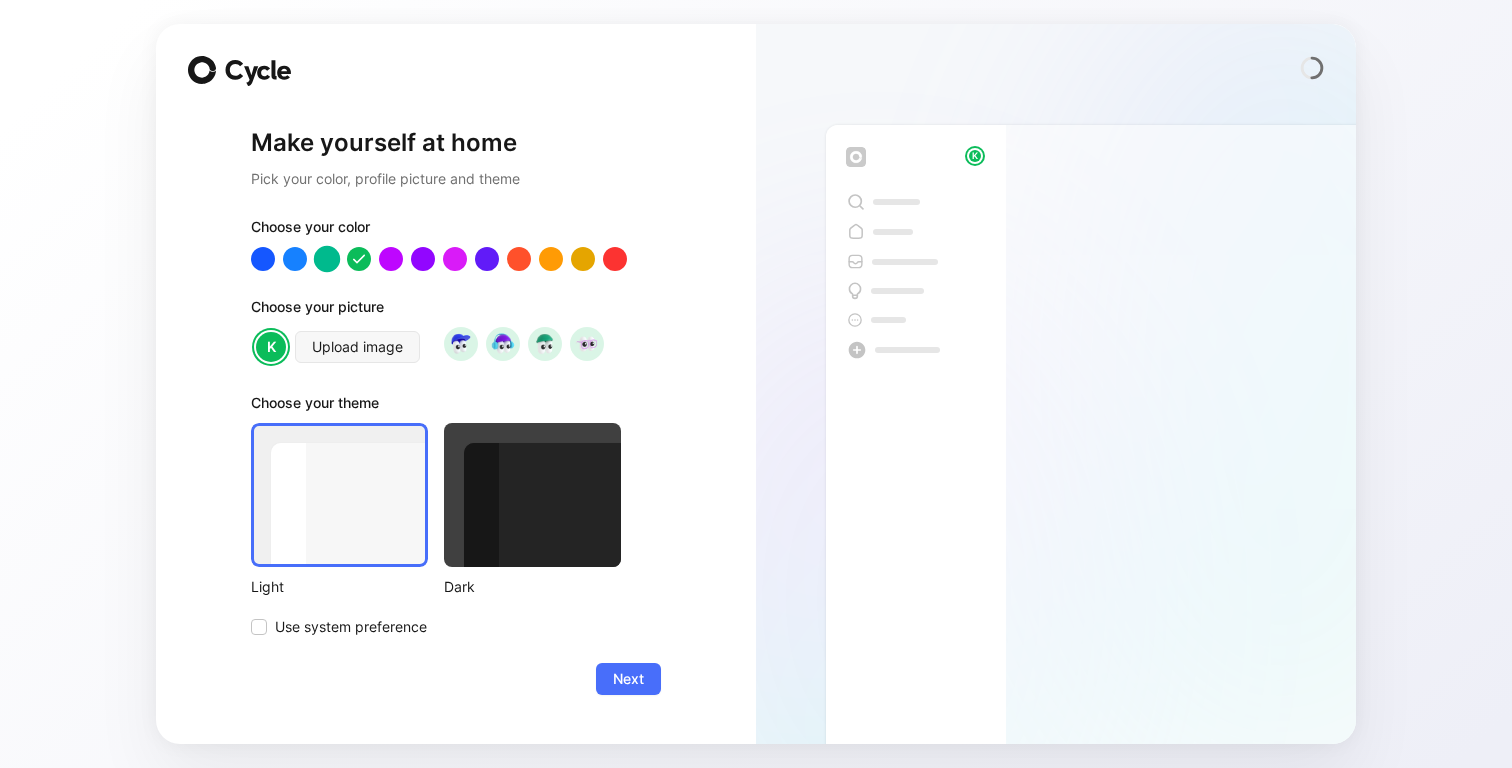 click at bounding box center (327, 259) 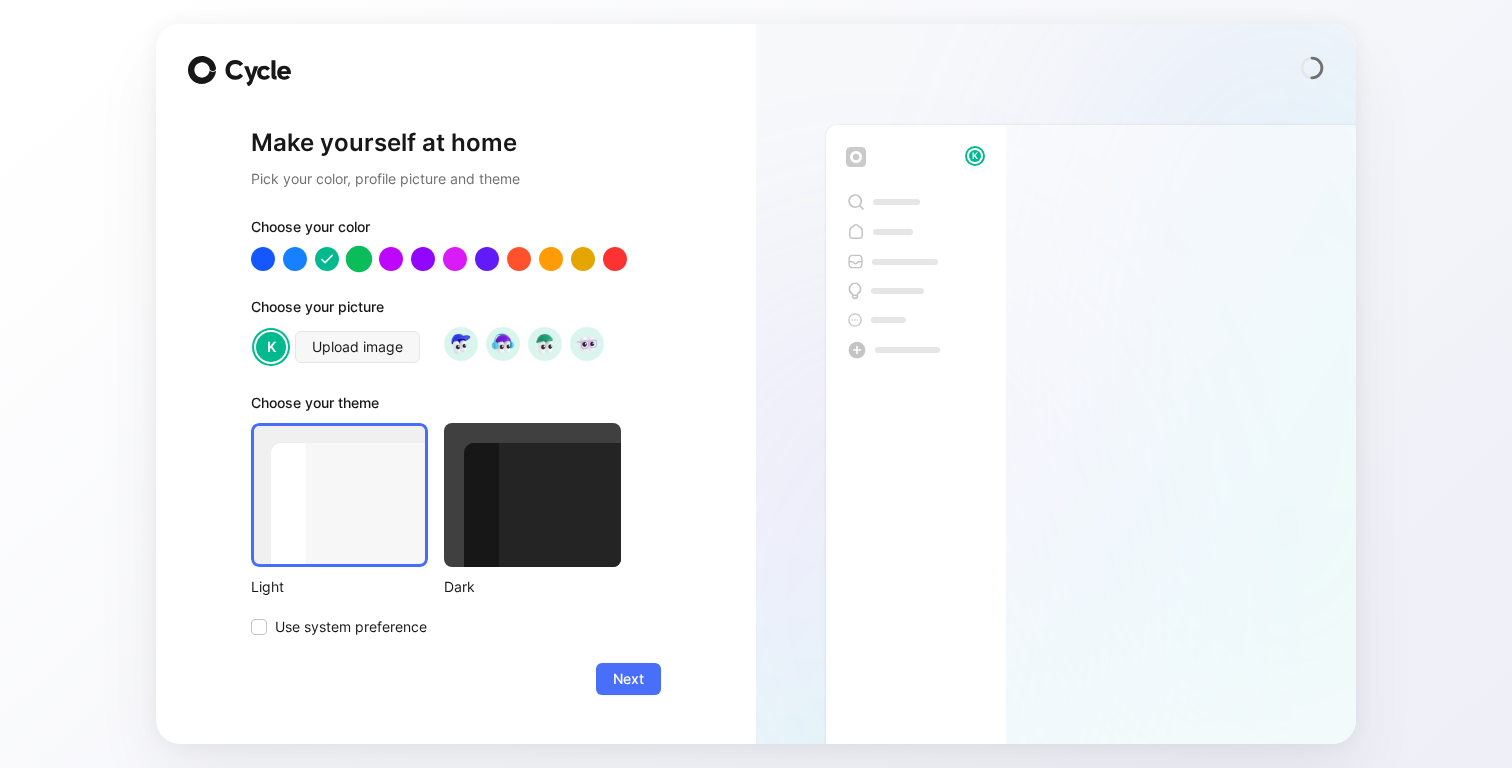 click at bounding box center (359, 259) 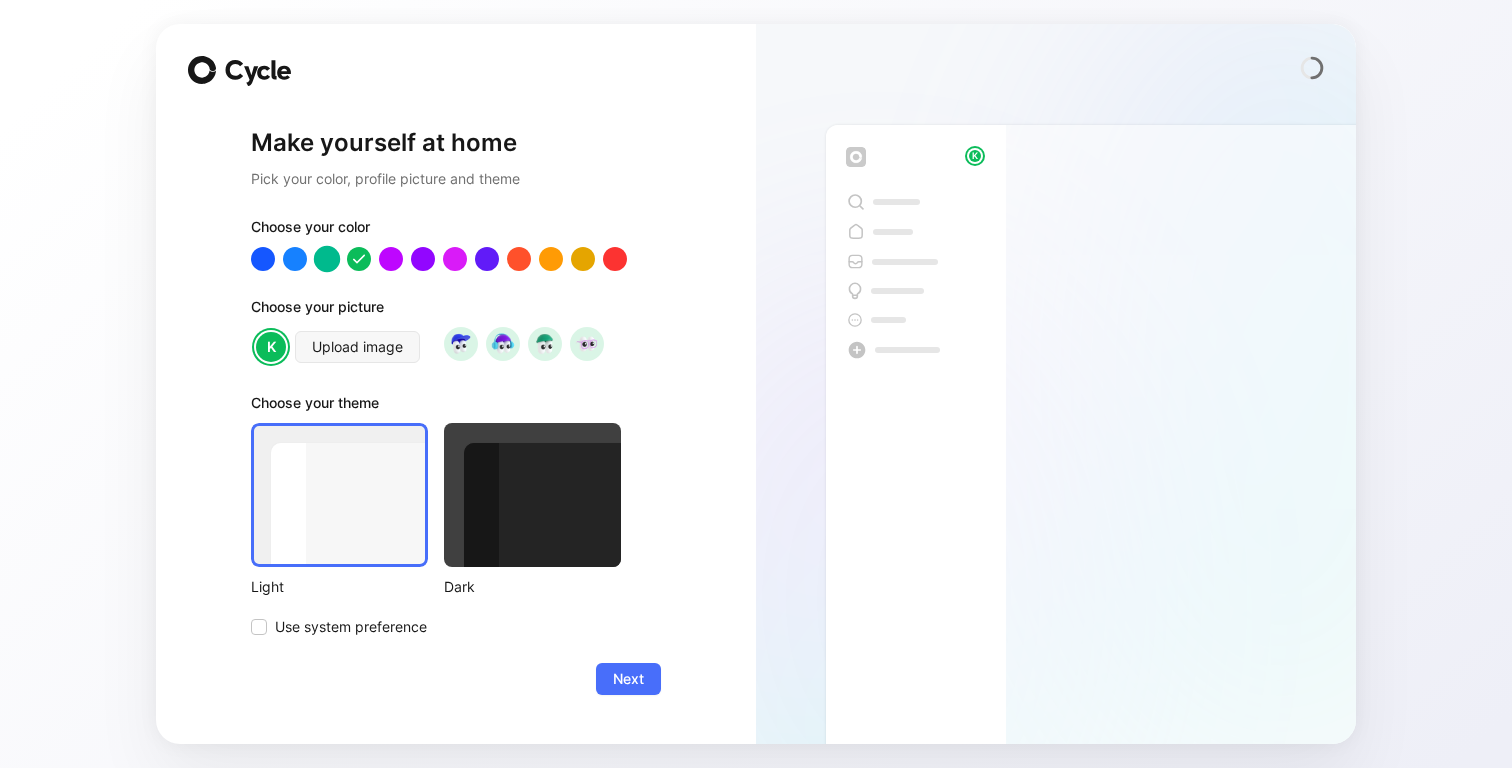 click at bounding box center (327, 259) 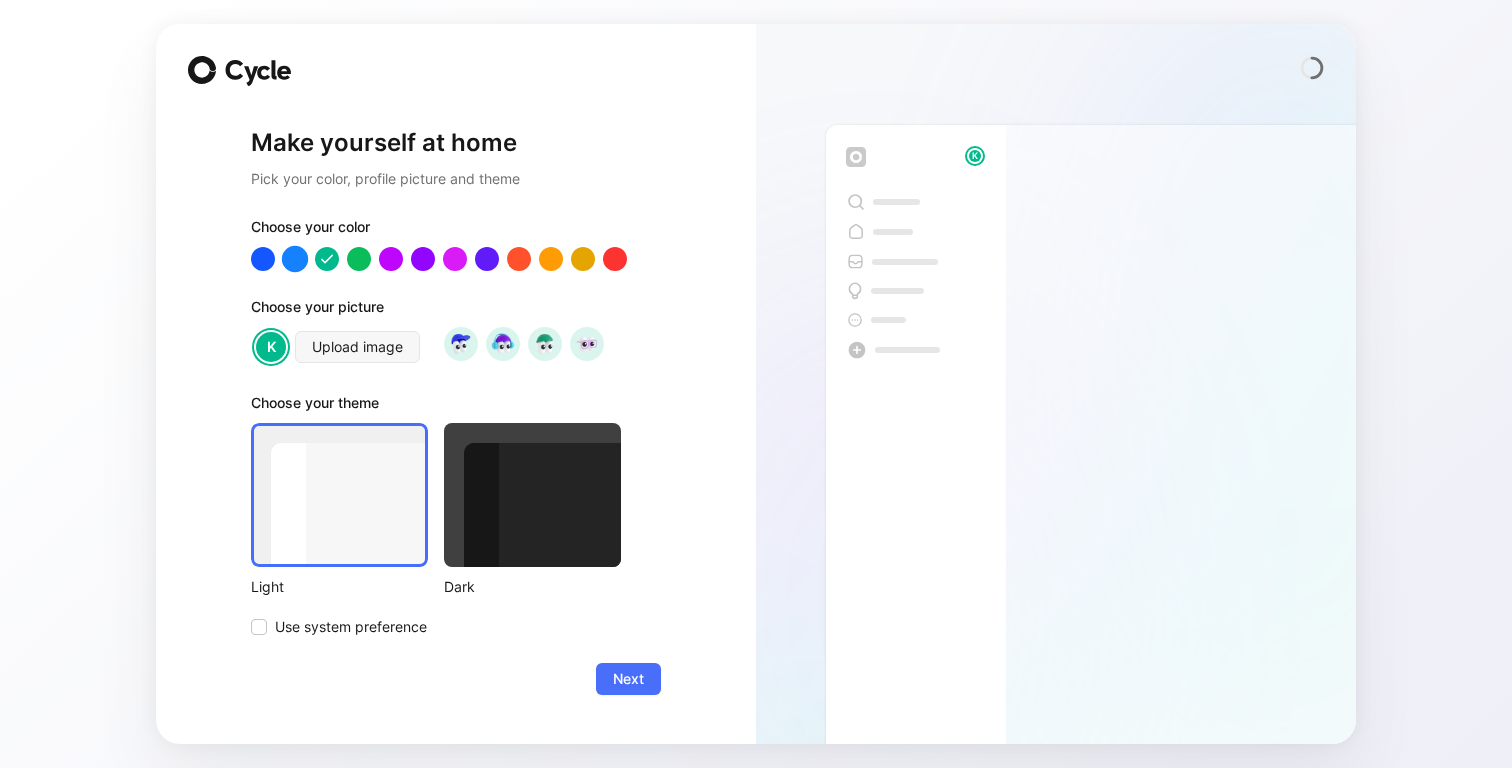 click at bounding box center [295, 259] 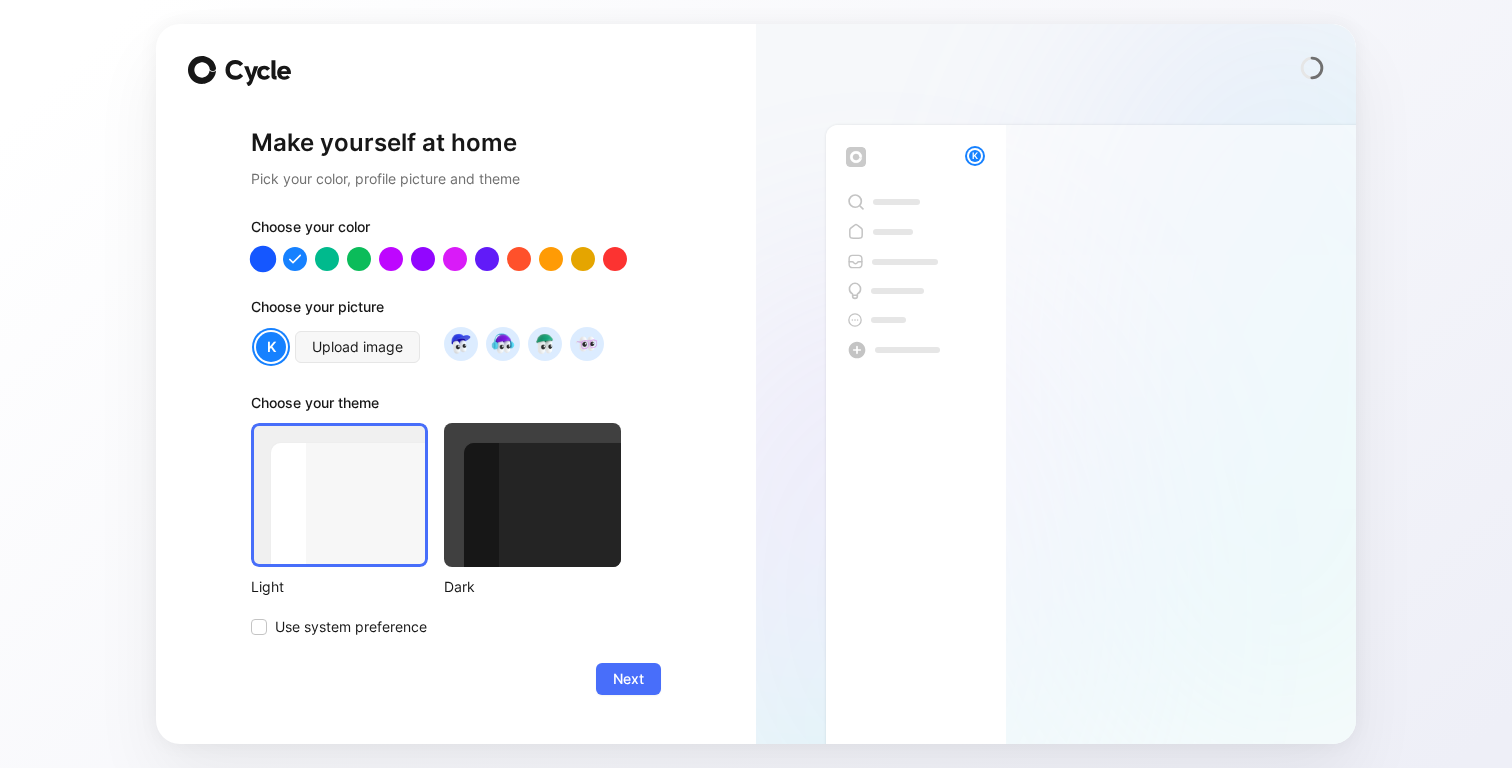 click at bounding box center [263, 259] 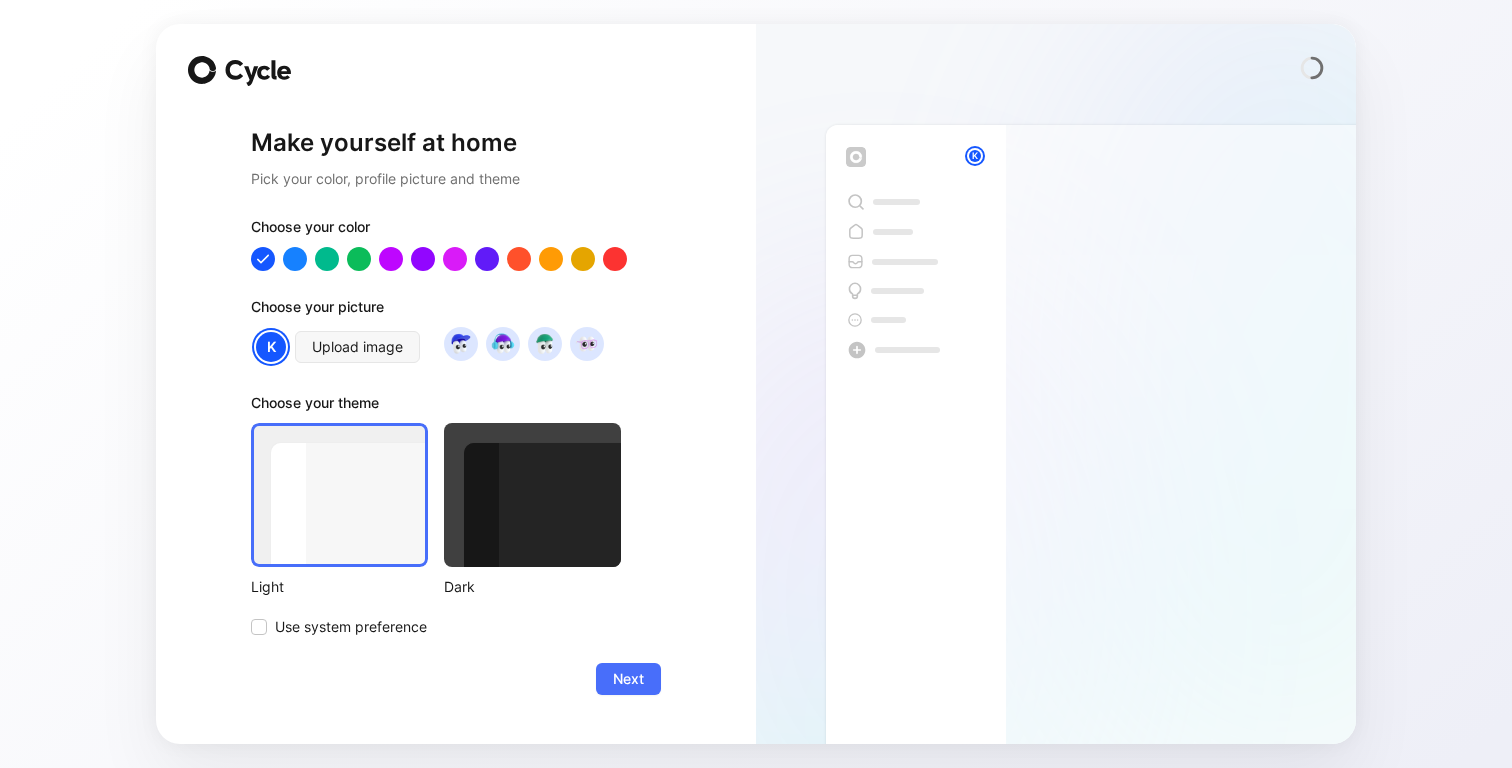 click at bounding box center [456, 259] 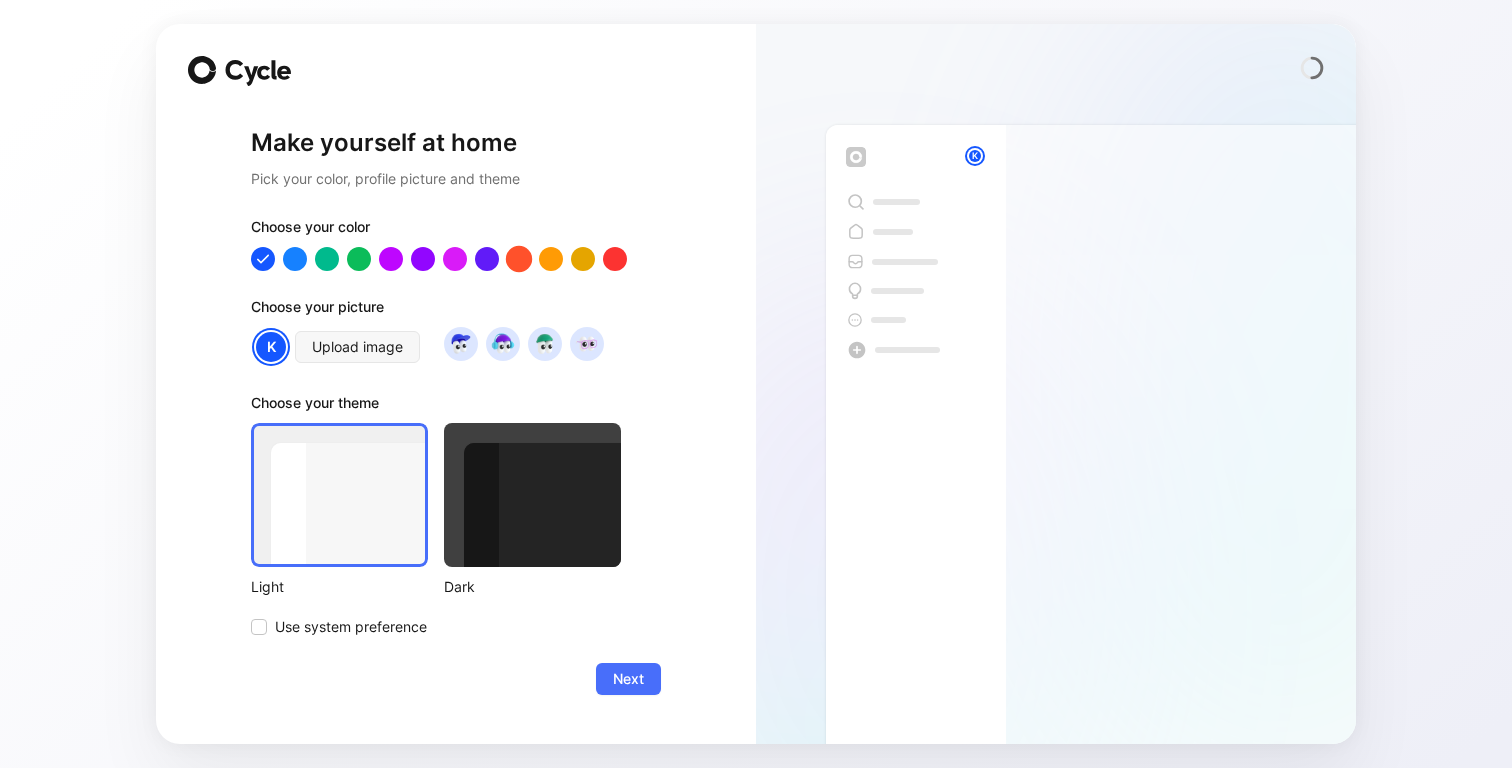 click at bounding box center [519, 259] 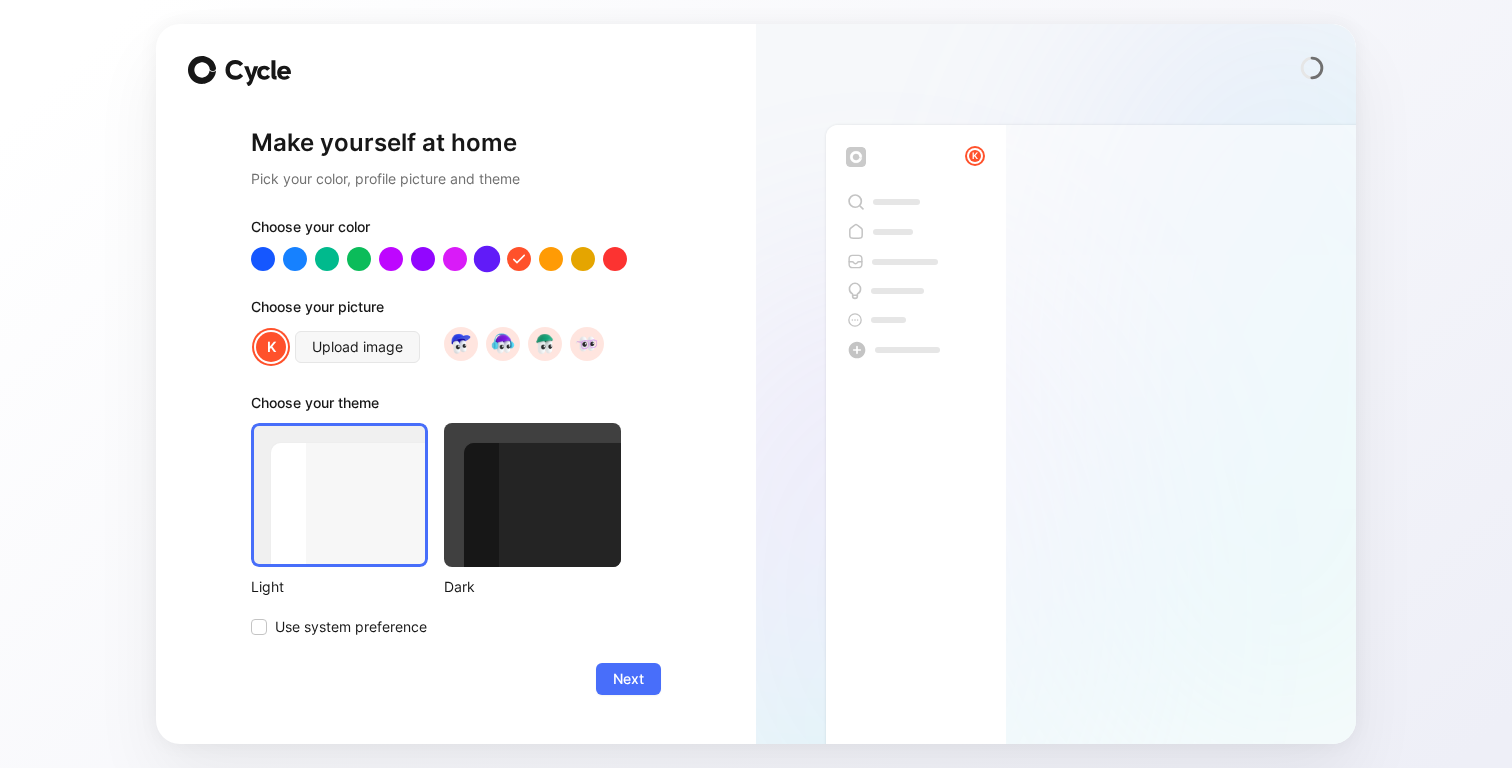 click at bounding box center (487, 259) 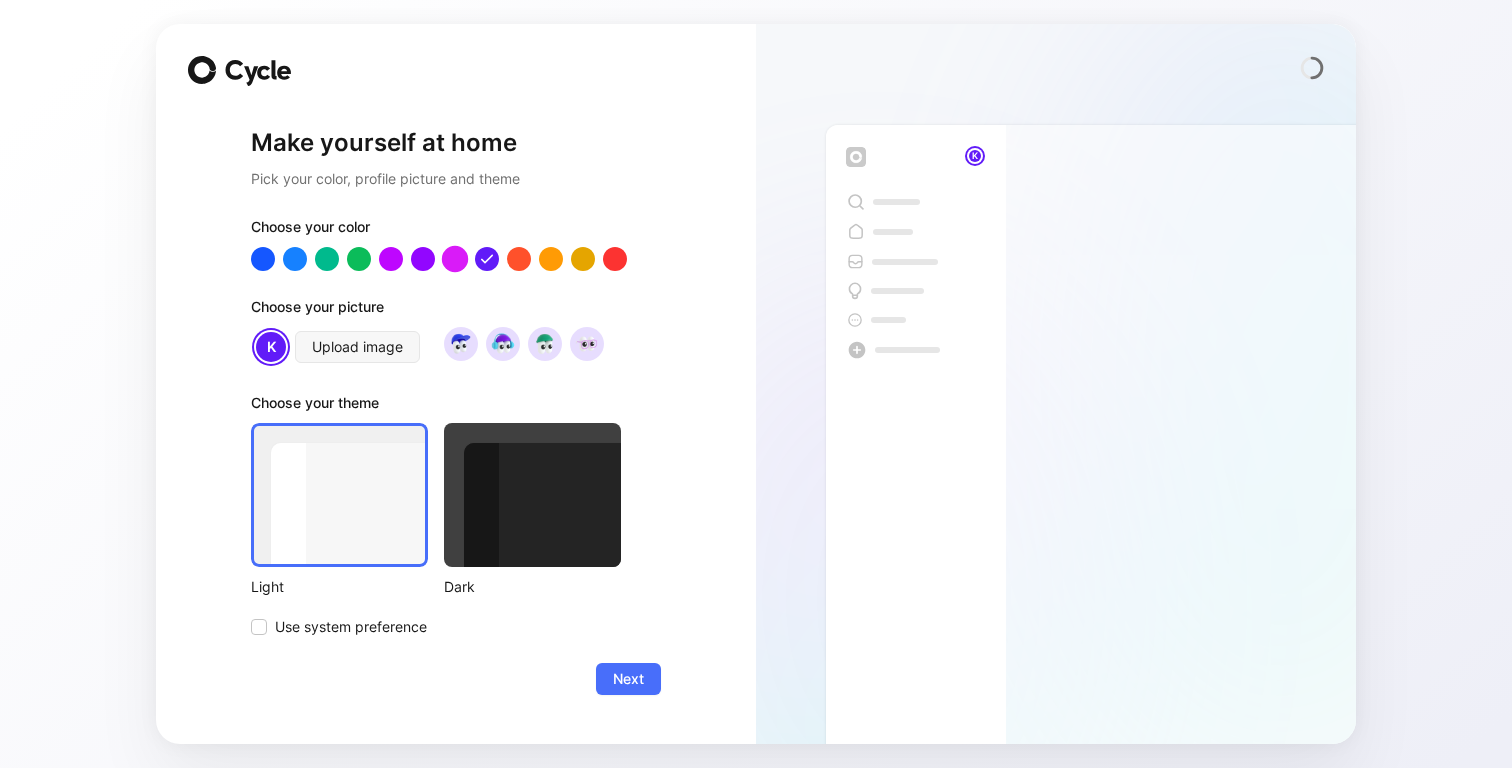 click at bounding box center [455, 259] 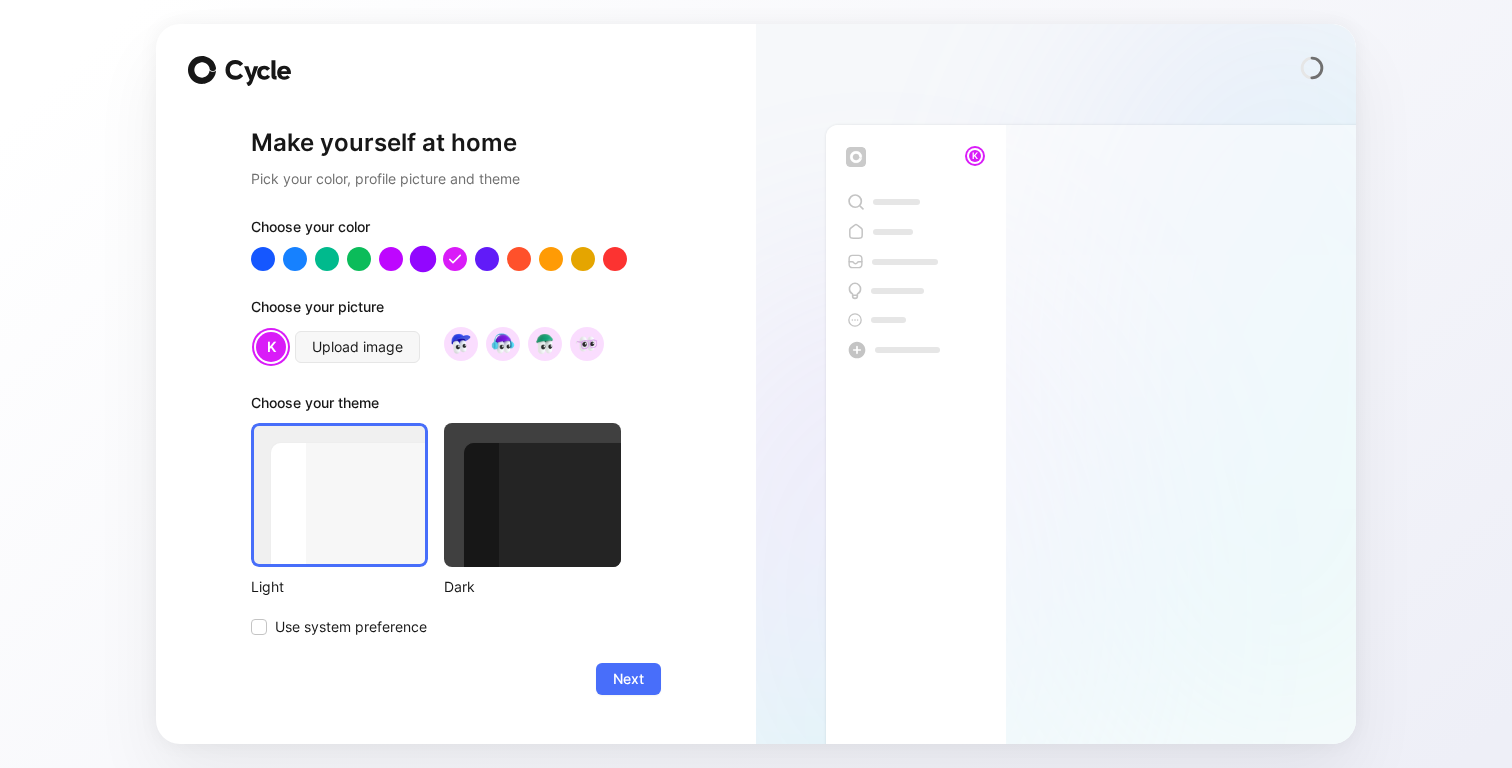 click at bounding box center (423, 259) 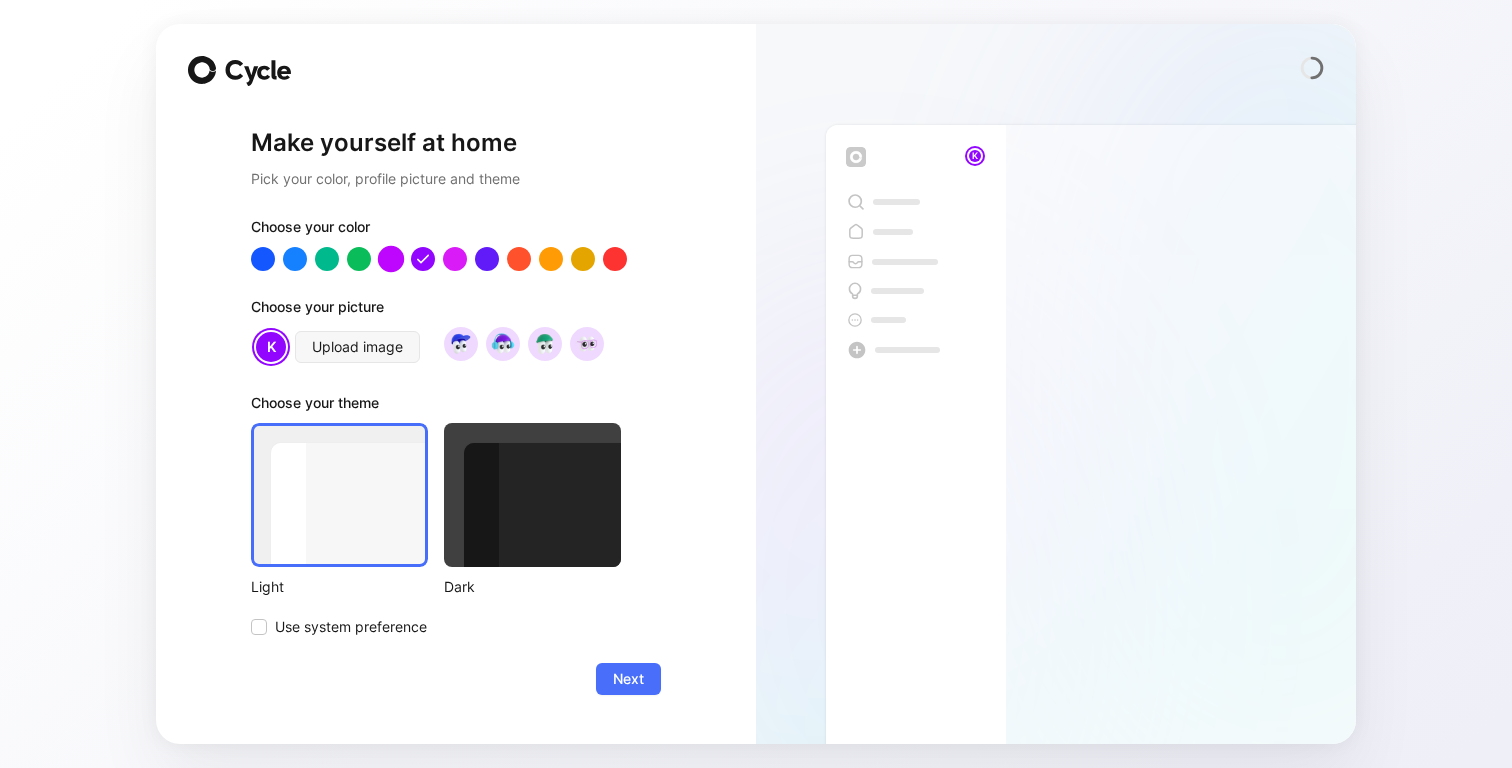 click at bounding box center [391, 259] 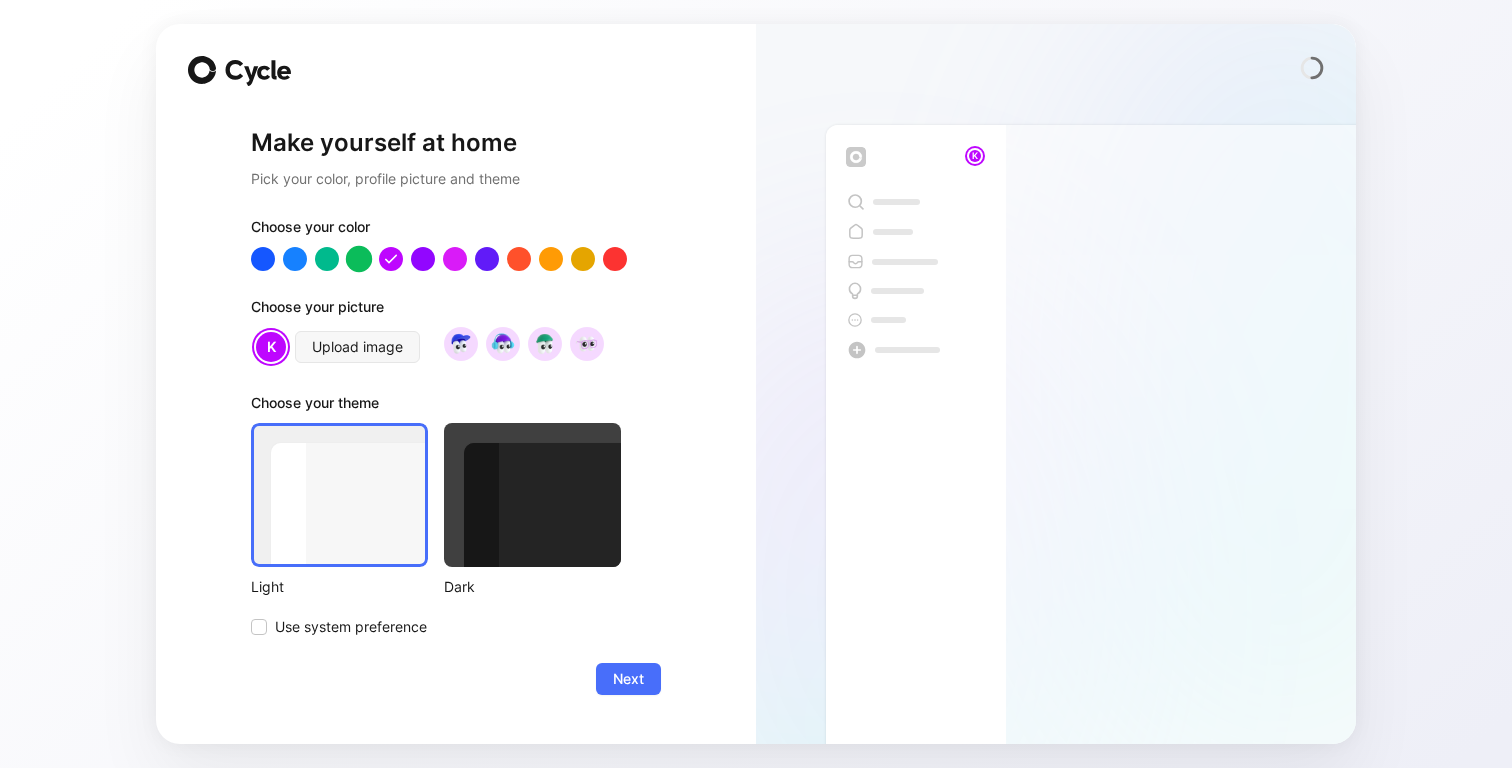 click at bounding box center (359, 259) 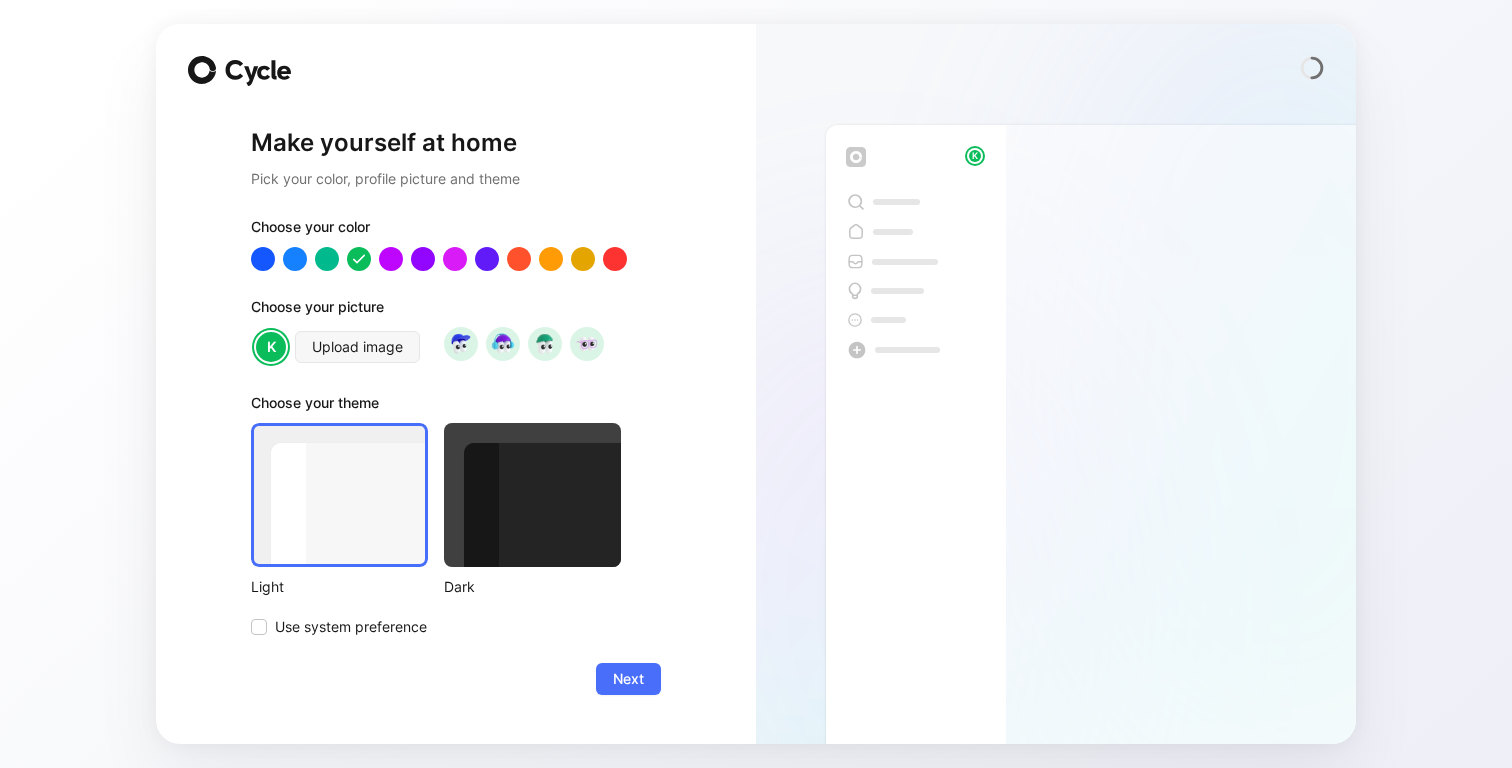click at bounding box center [532, 495] 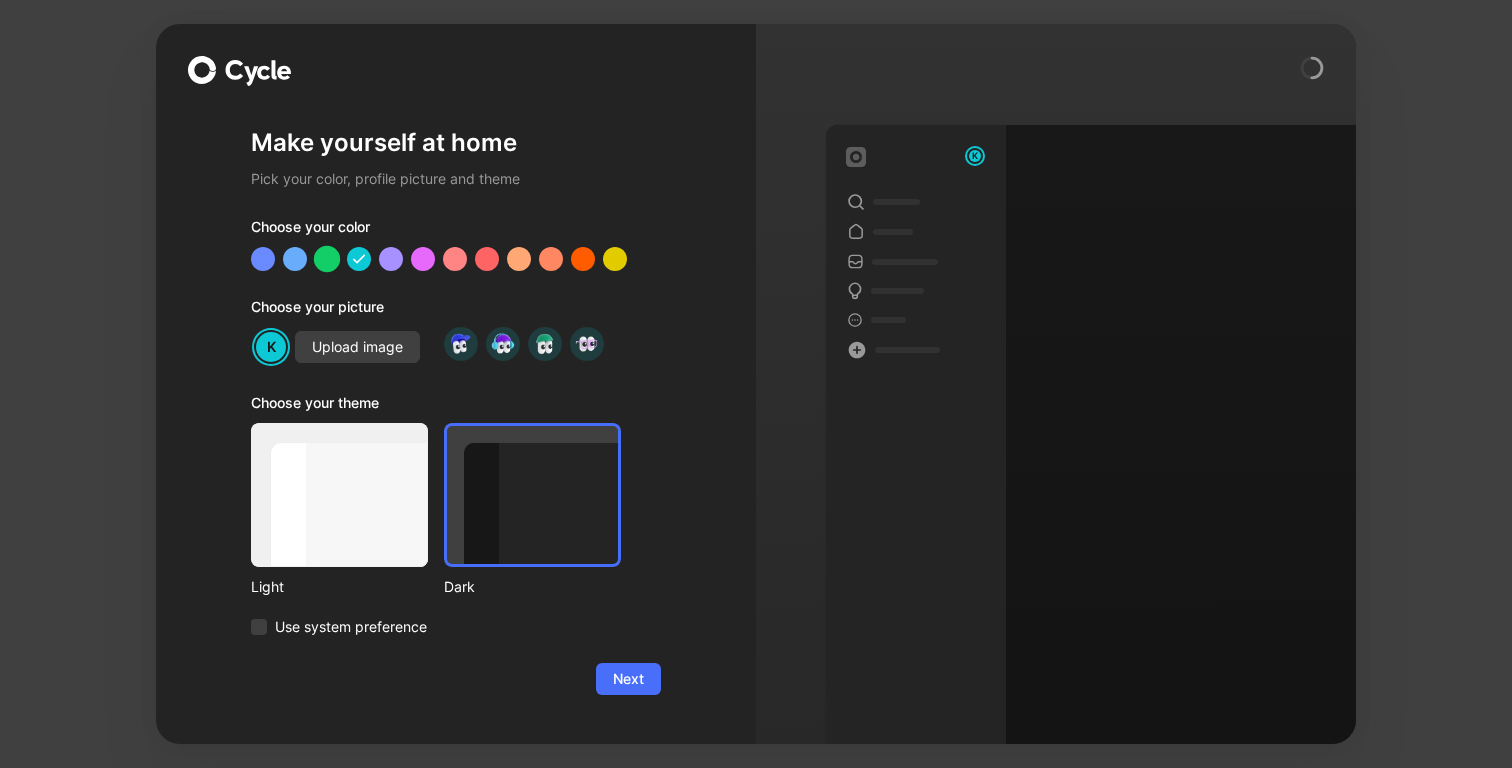 click at bounding box center (327, 259) 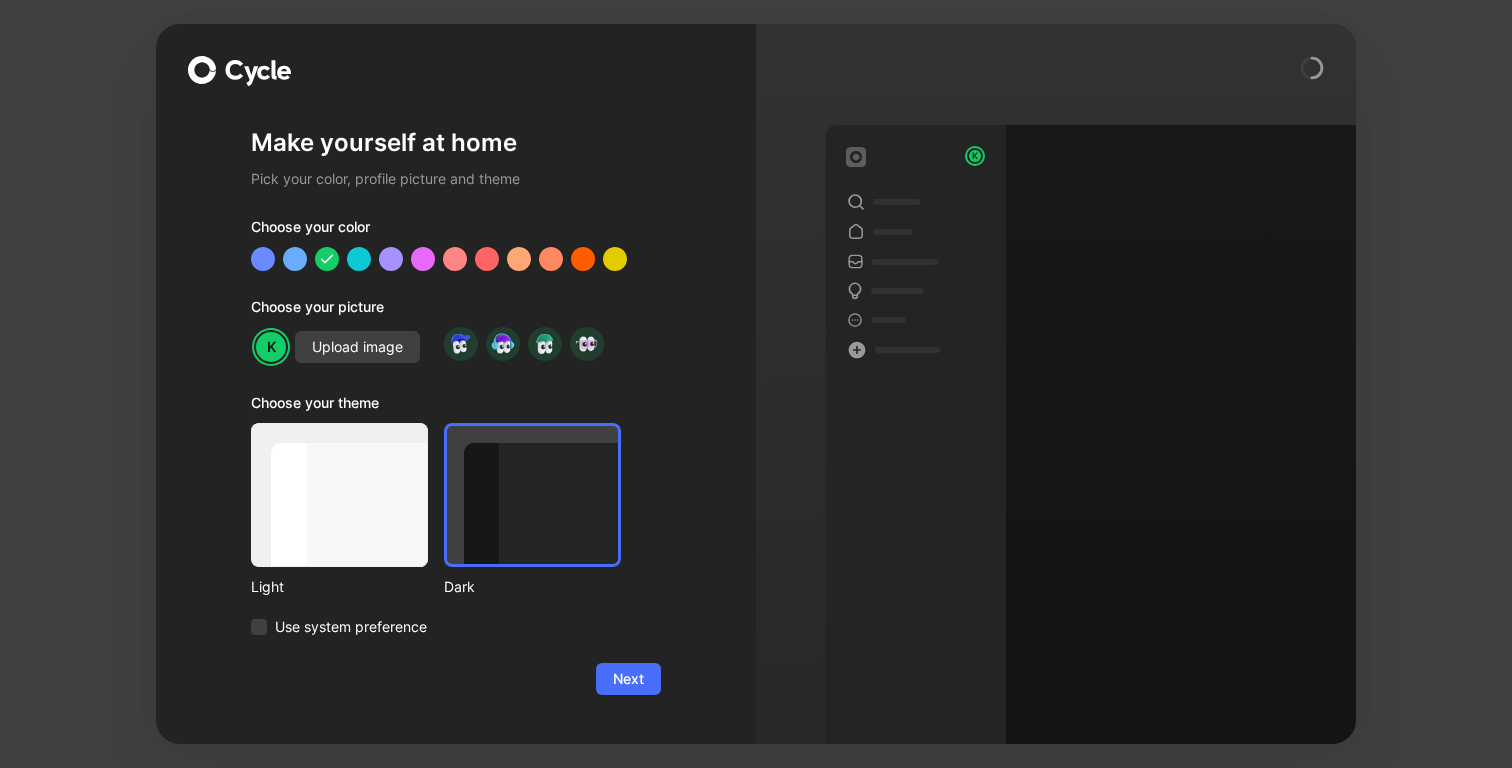 click at bounding box center [456, 259] 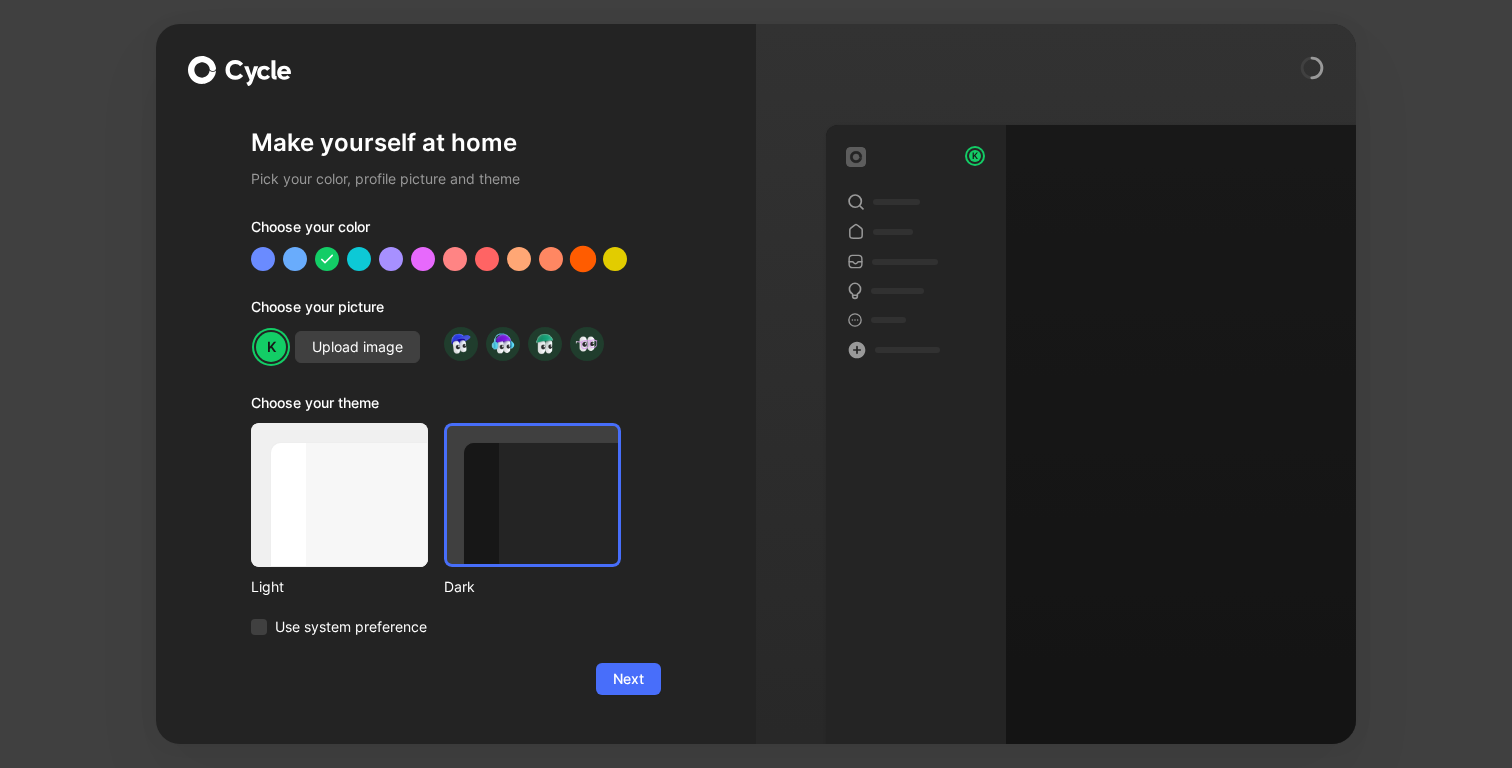click at bounding box center [583, 259] 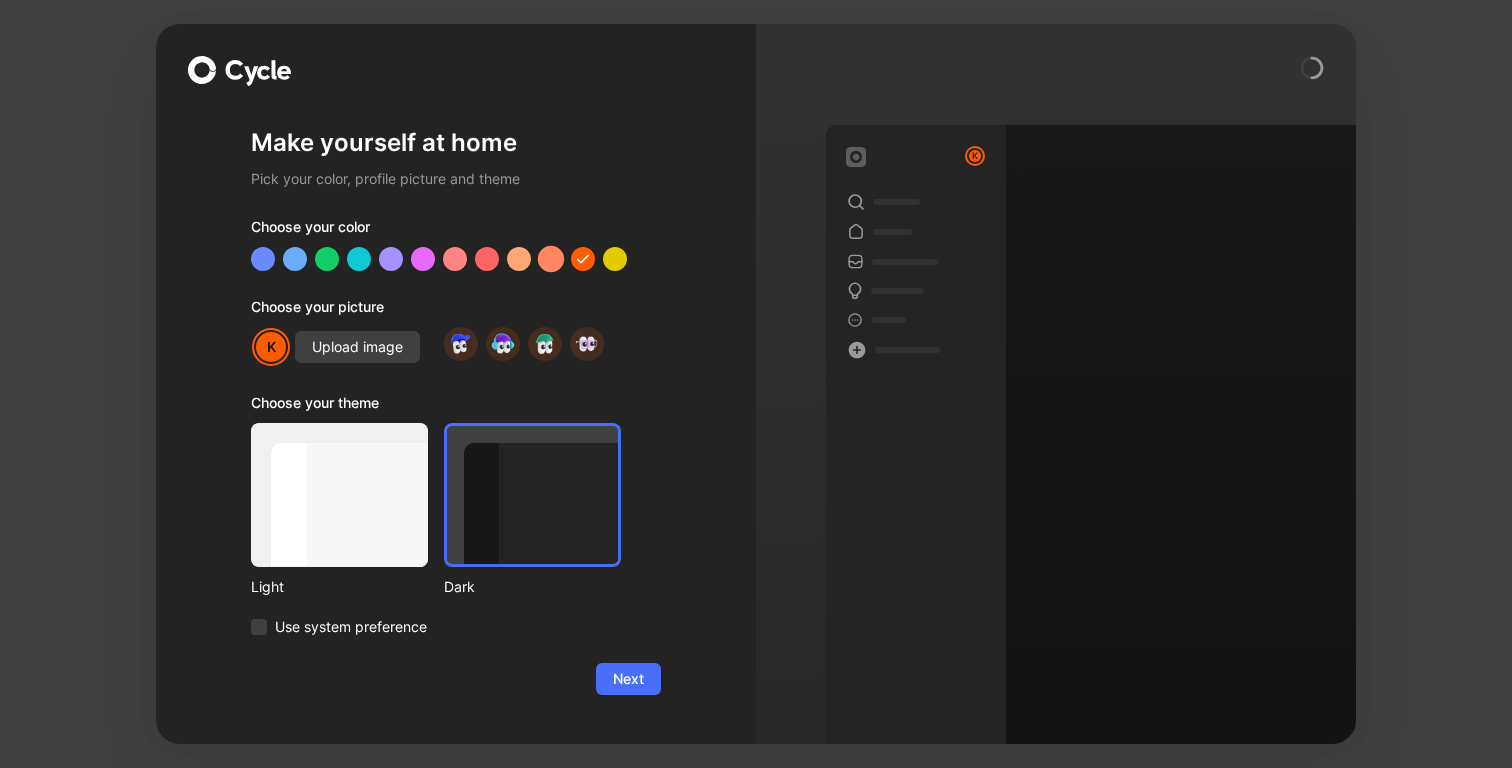 click at bounding box center (551, 259) 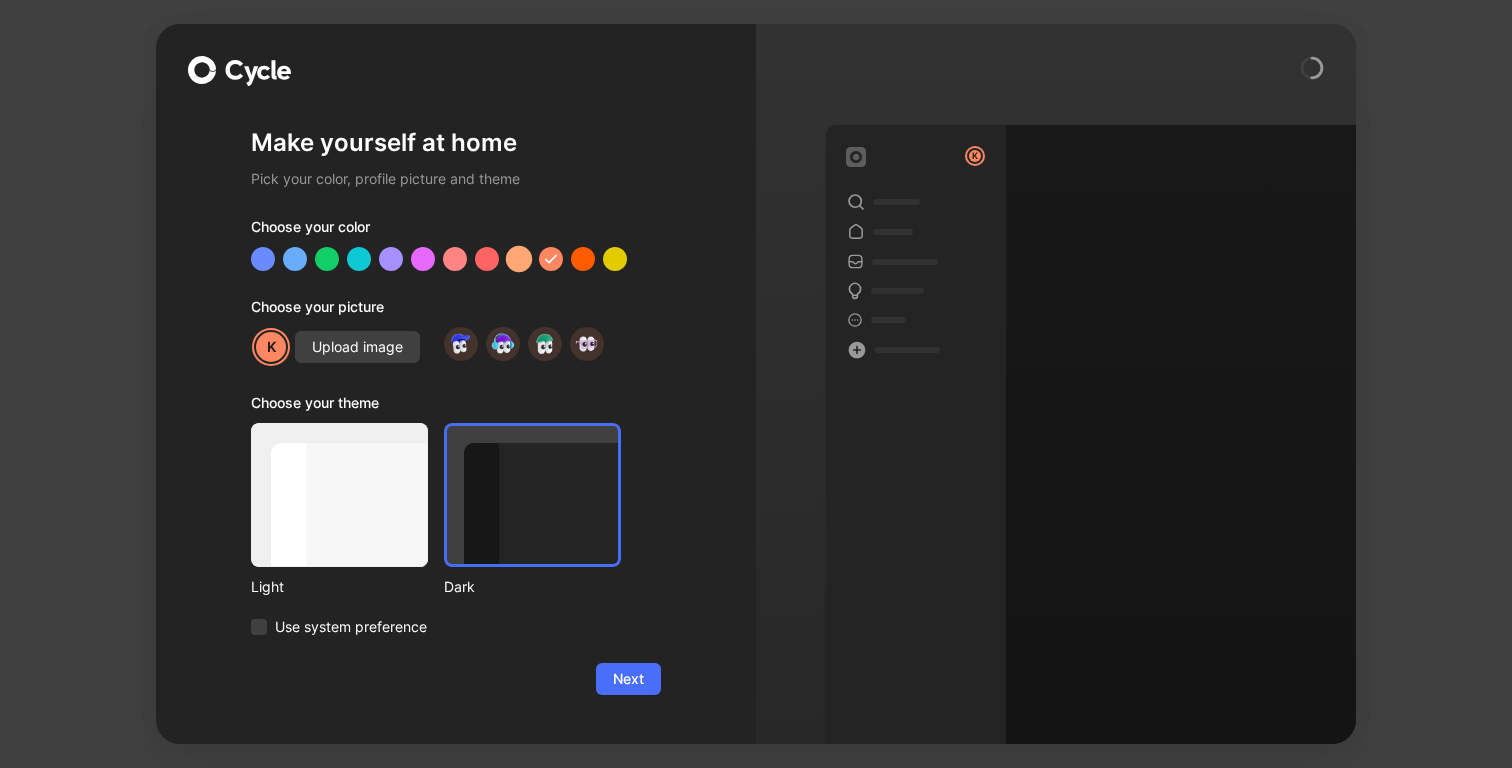 click at bounding box center (519, 259) 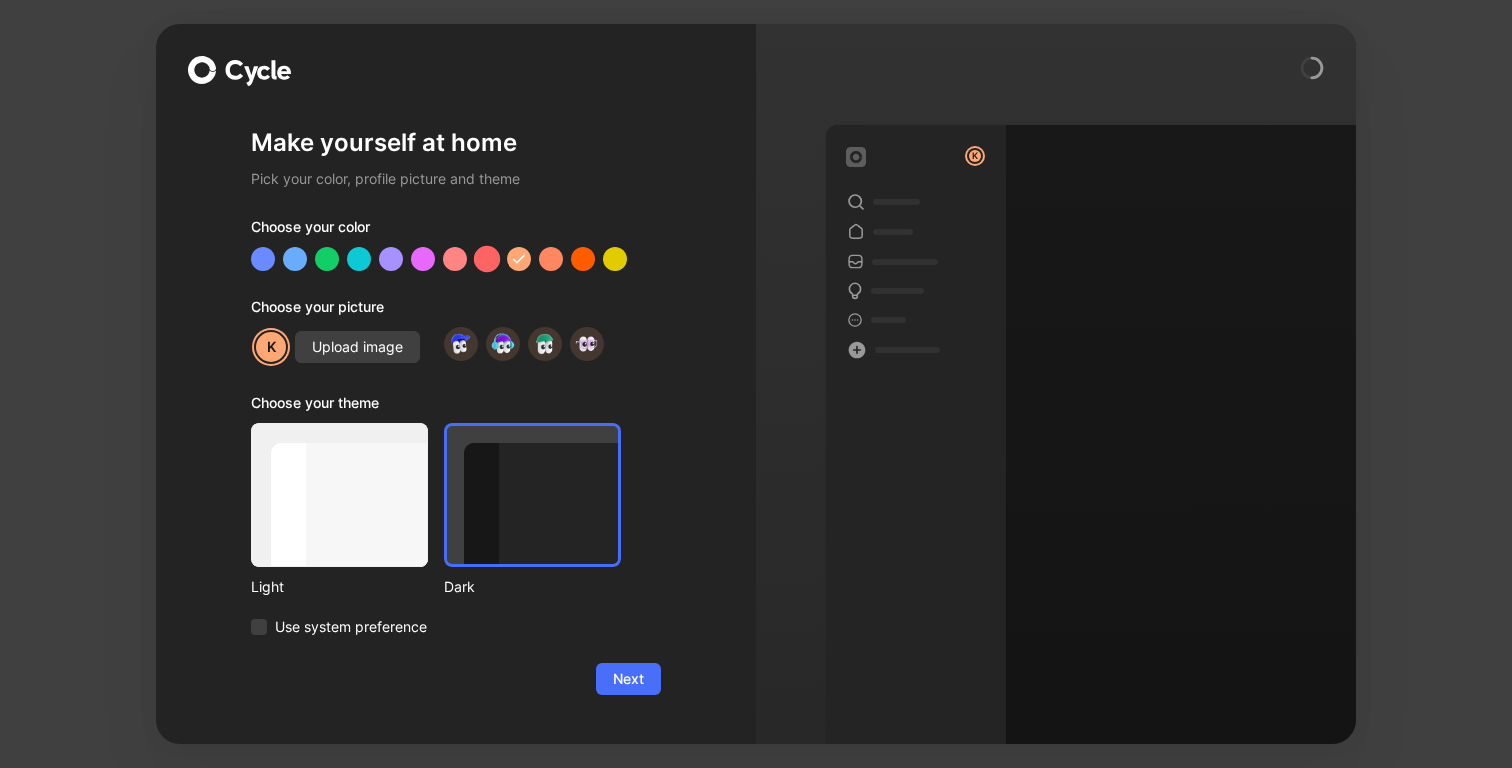 click at bounding box center (487, 259) 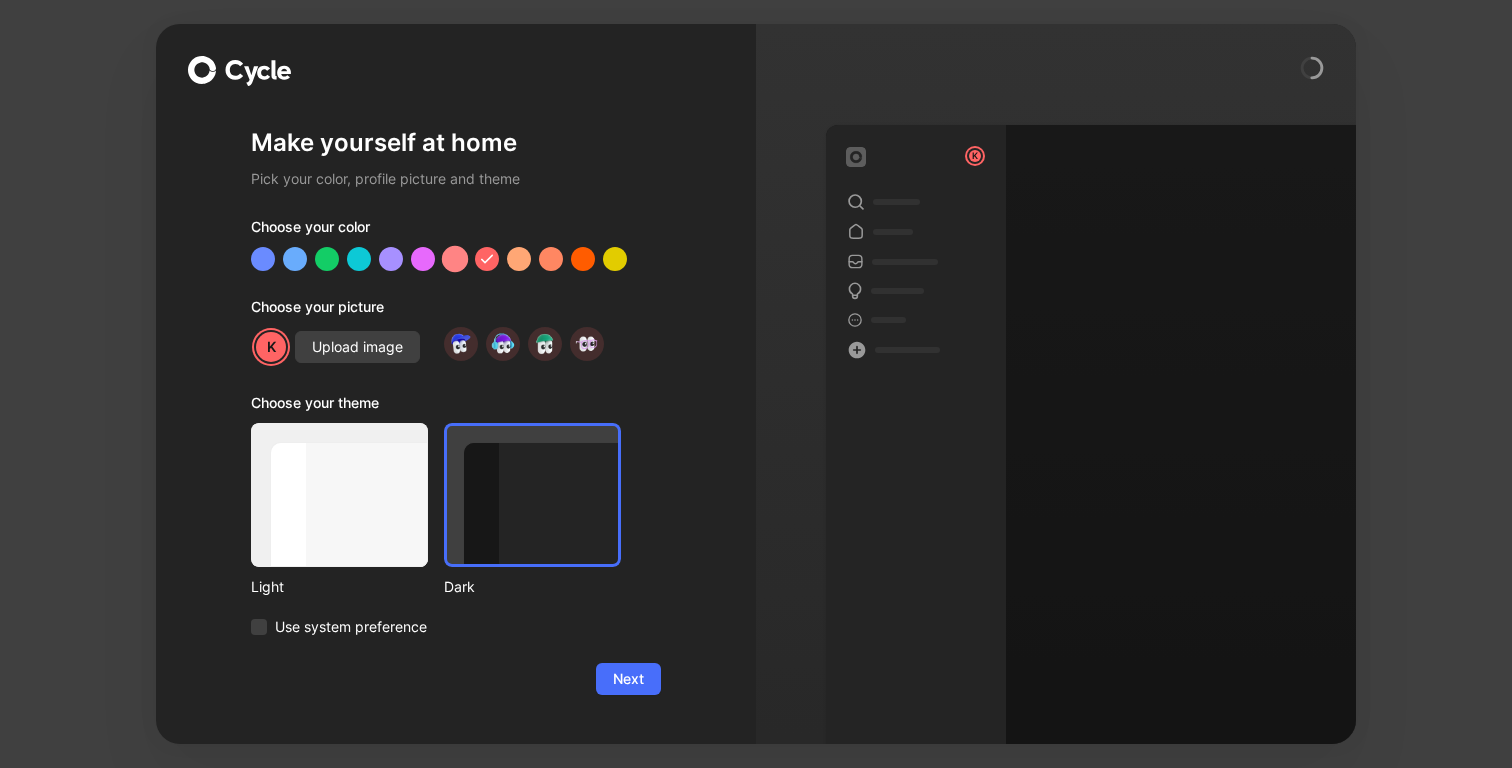 click at bounding box center [455, 259] 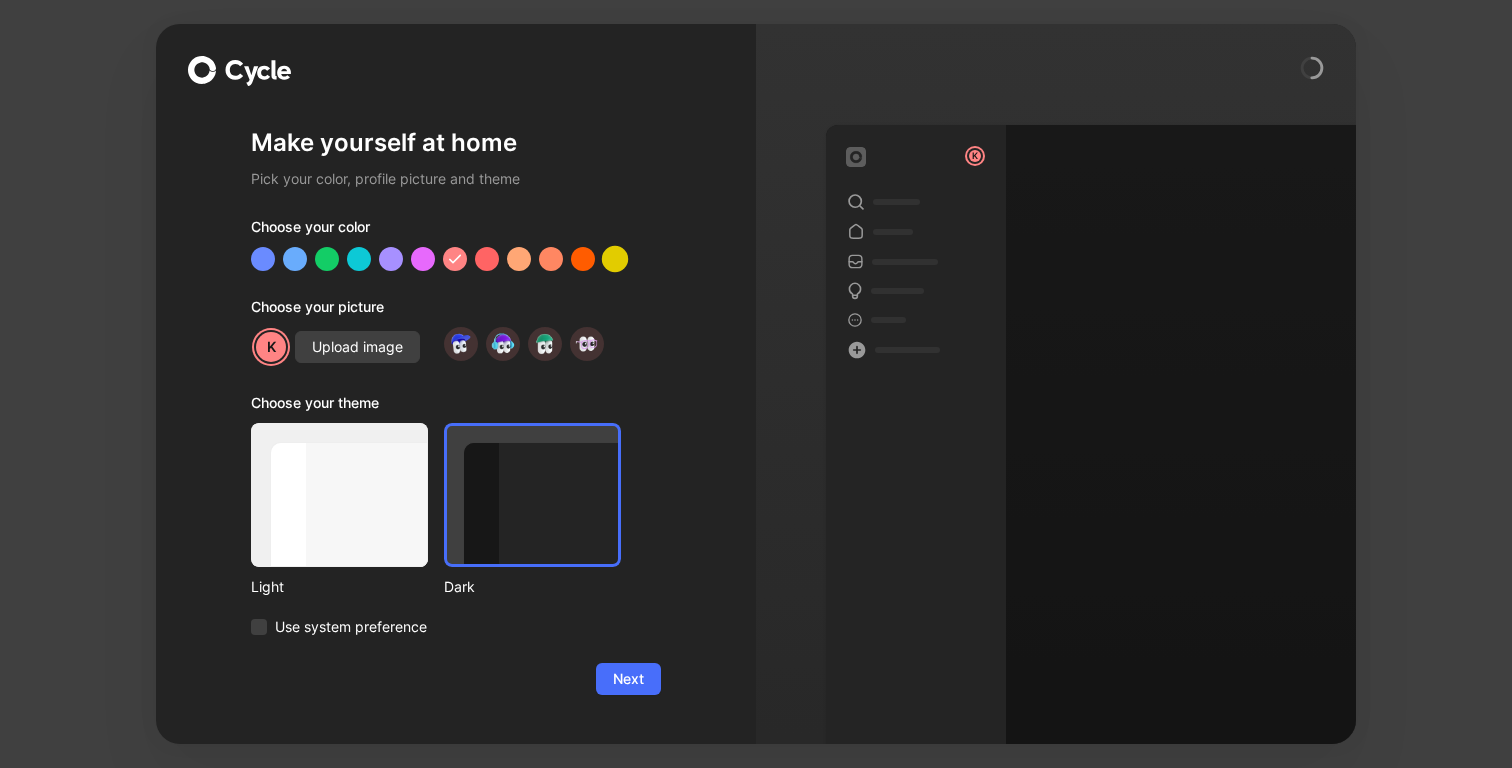 click at bounding box center [615, 259] 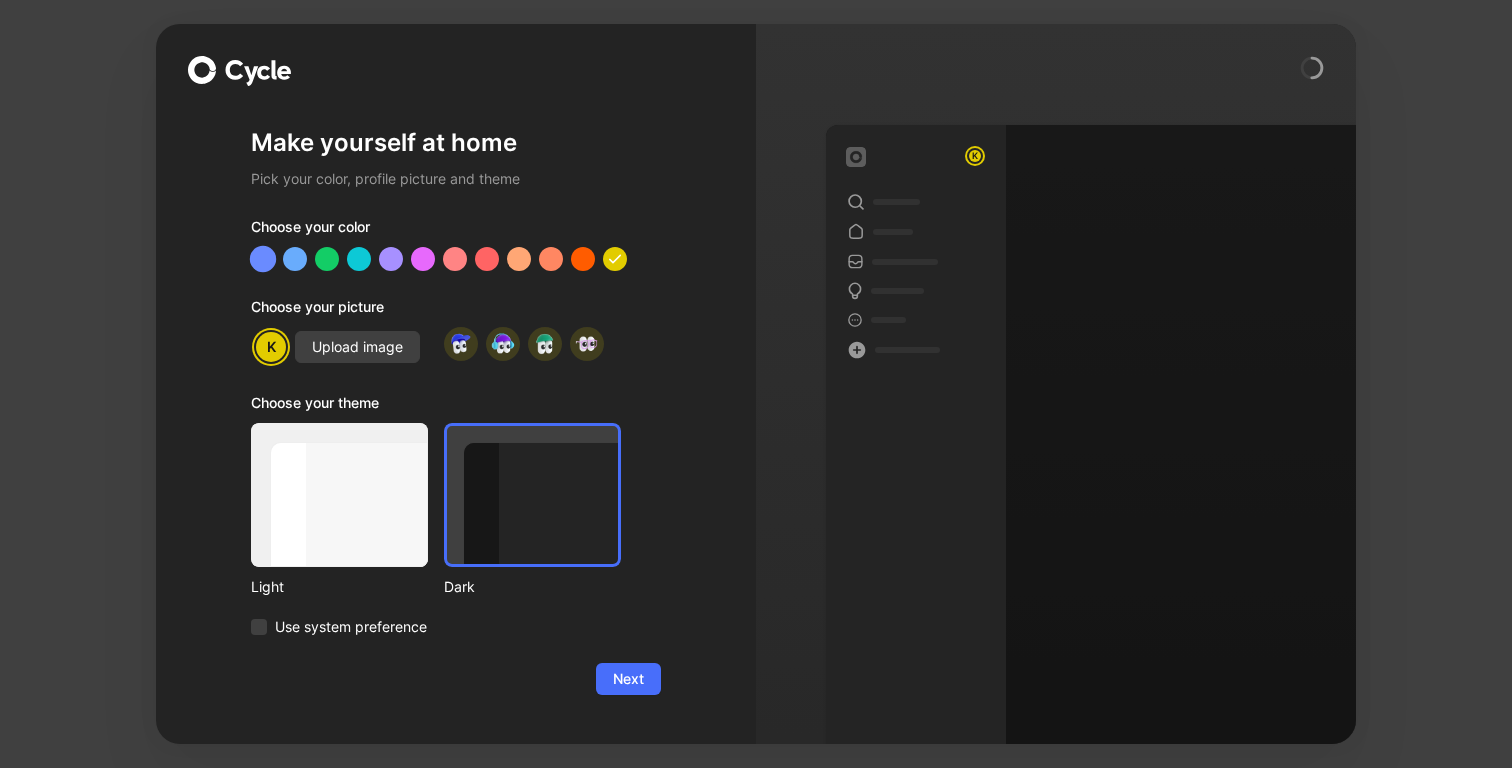 click at bounding box center (263, 259) 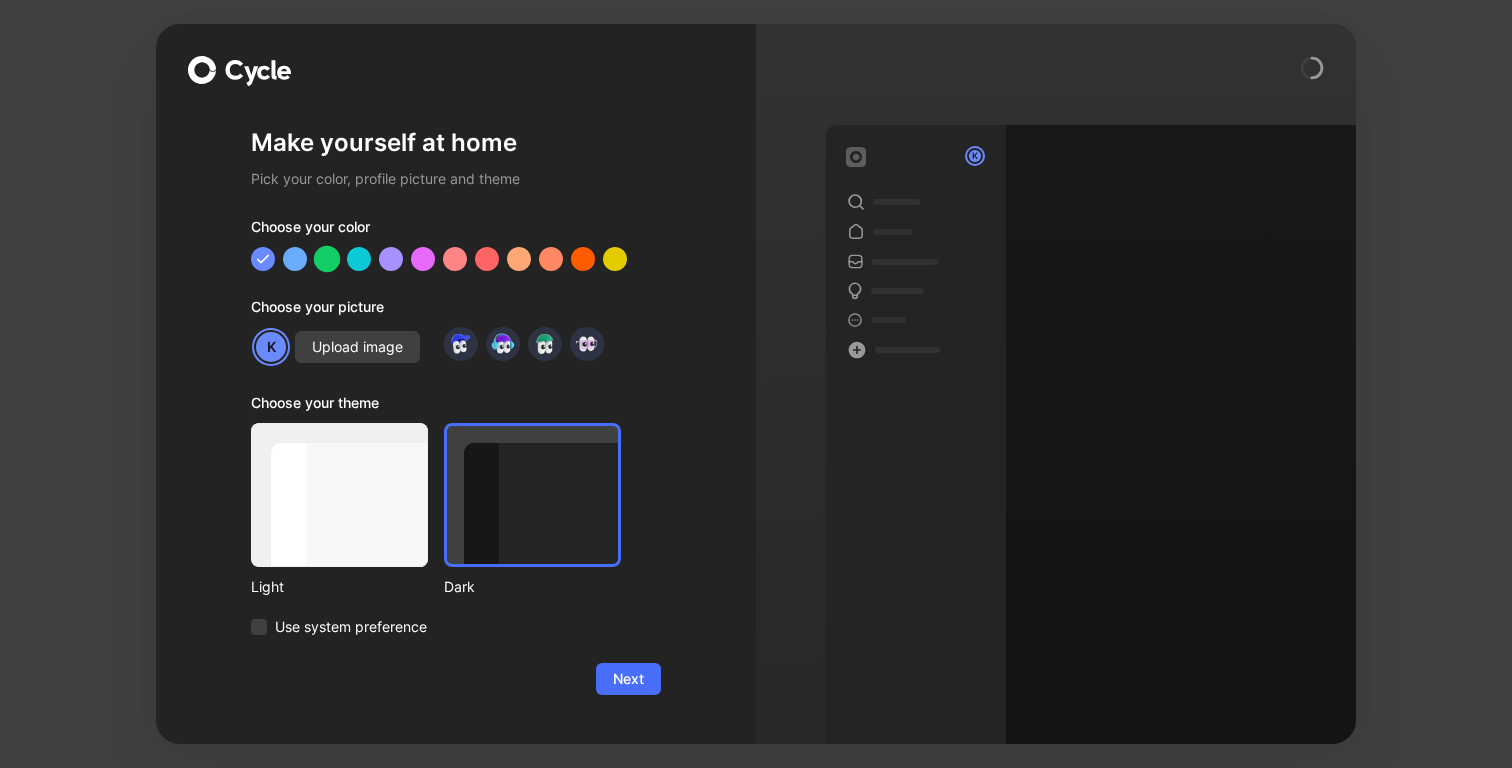 click at bounding box center (327, 259) 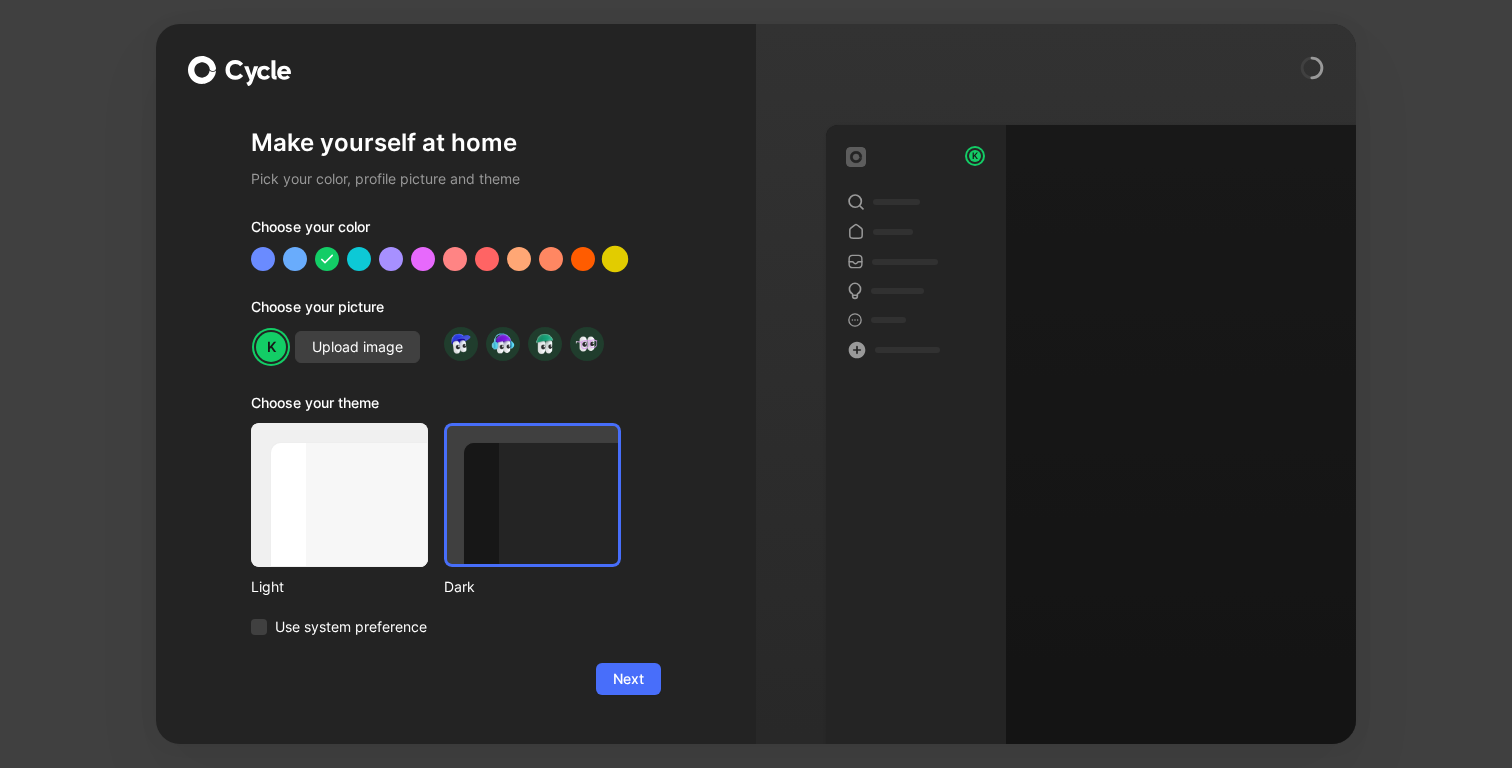 click at bounding box center (615, 259) 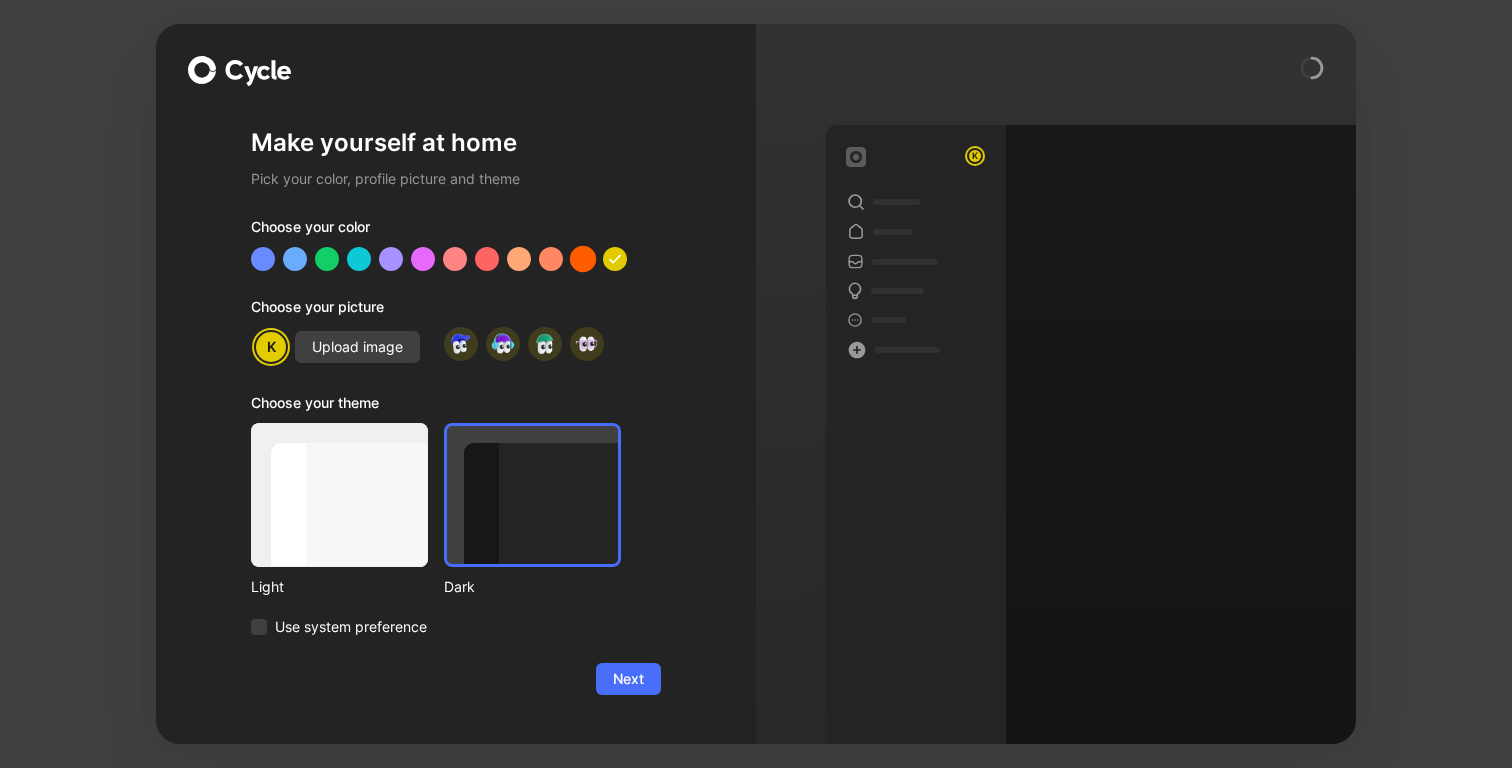 click at bounding box center [583, 259] 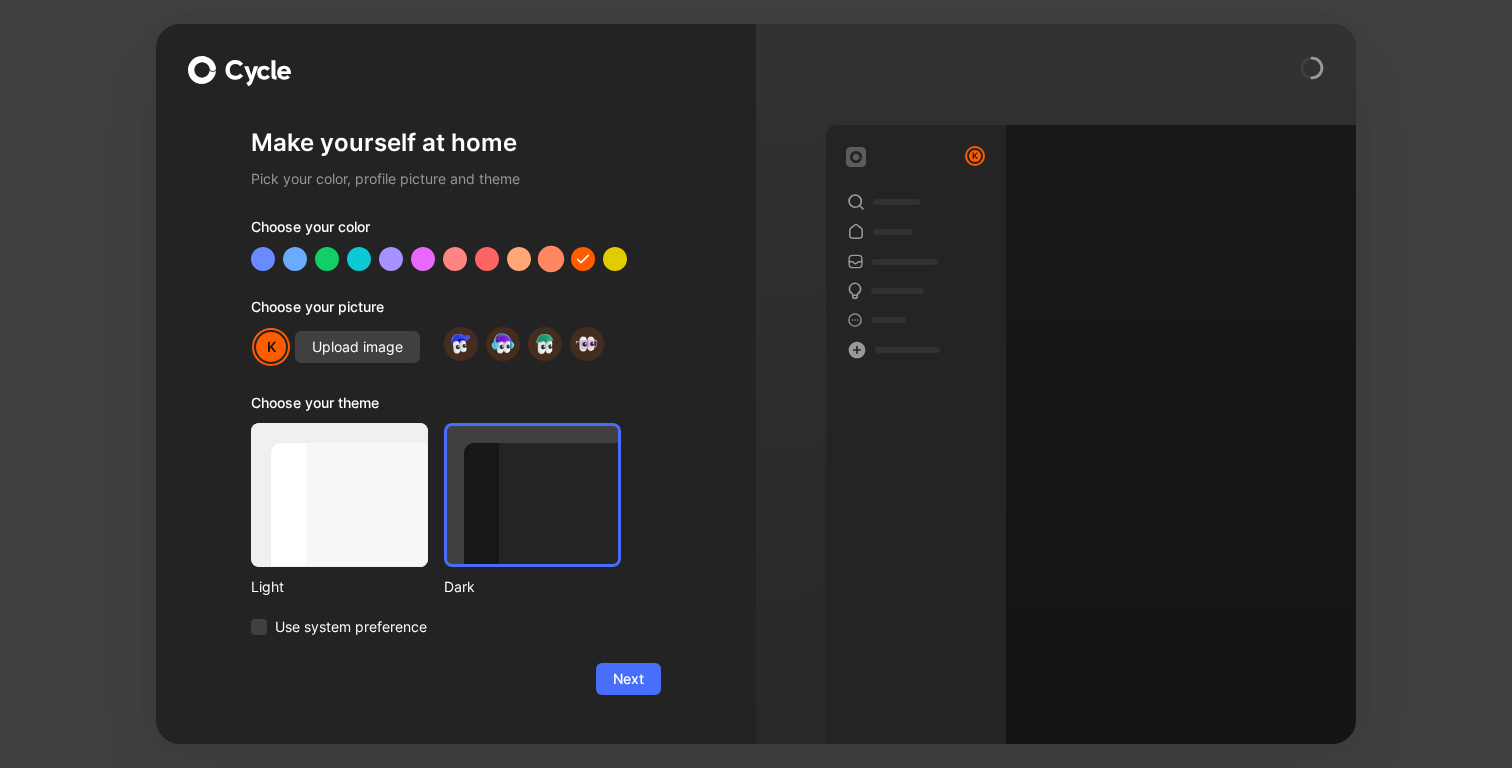 click at bounding box center [551, 259] 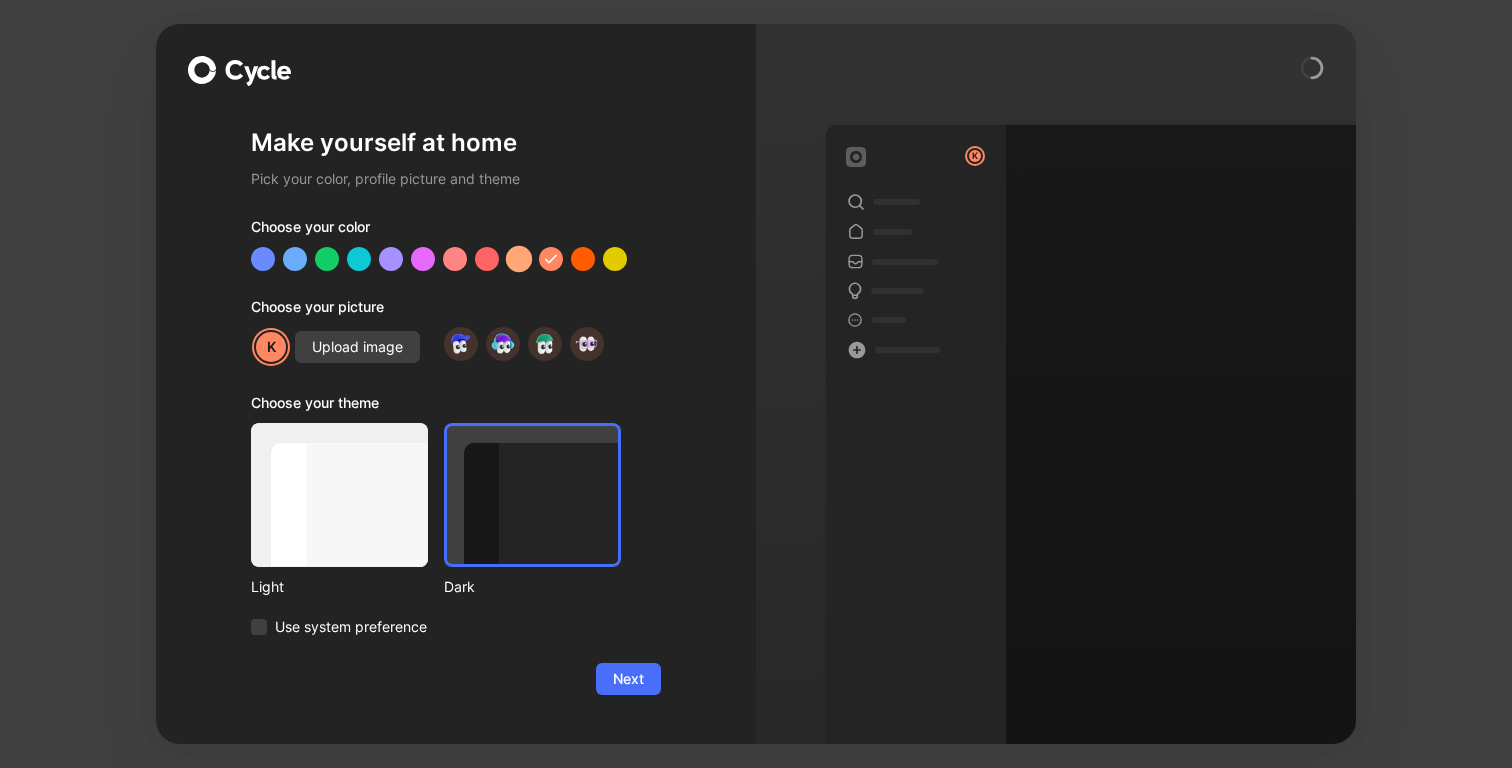 click at bounding box center (519, 259) 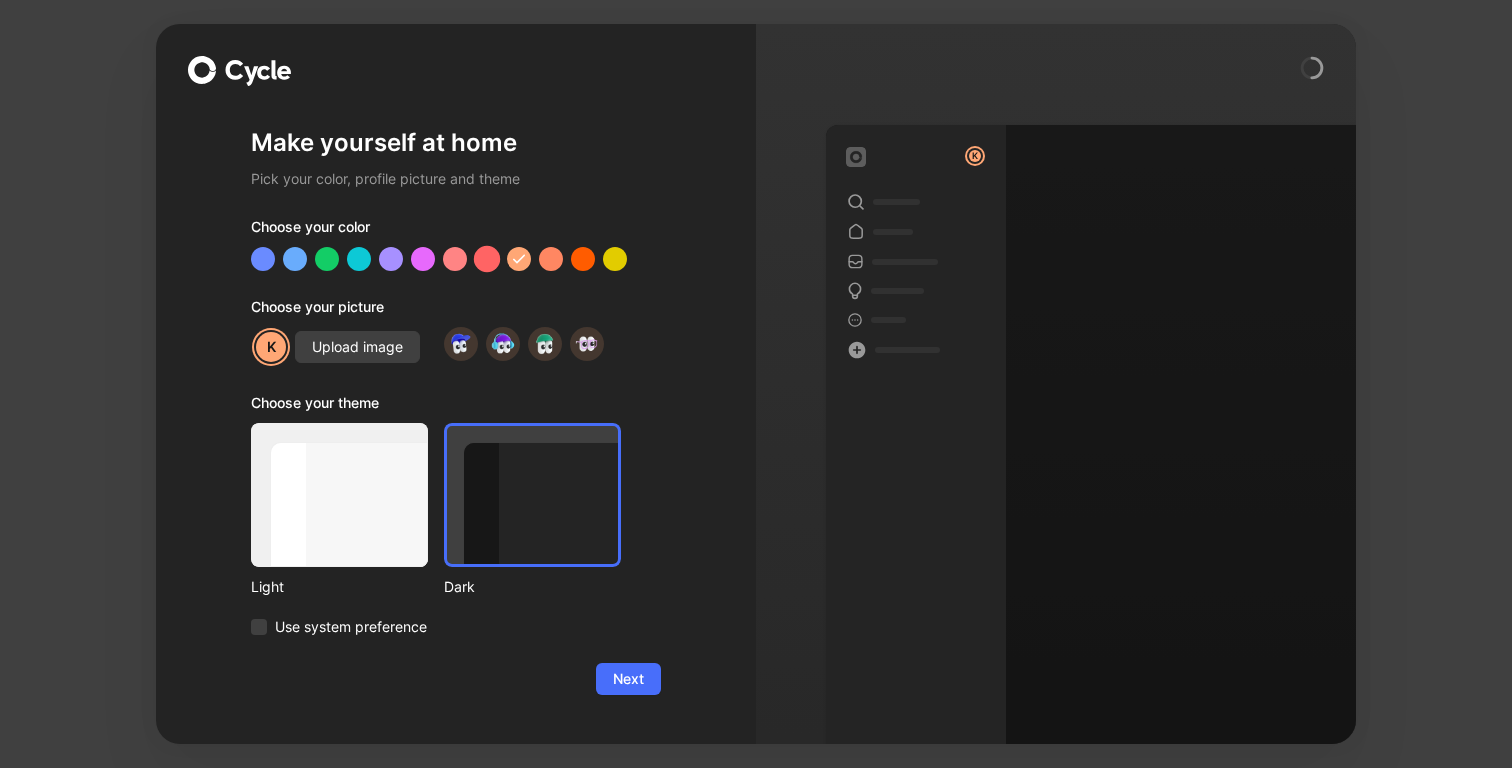 click at bounding box center (487, 259) 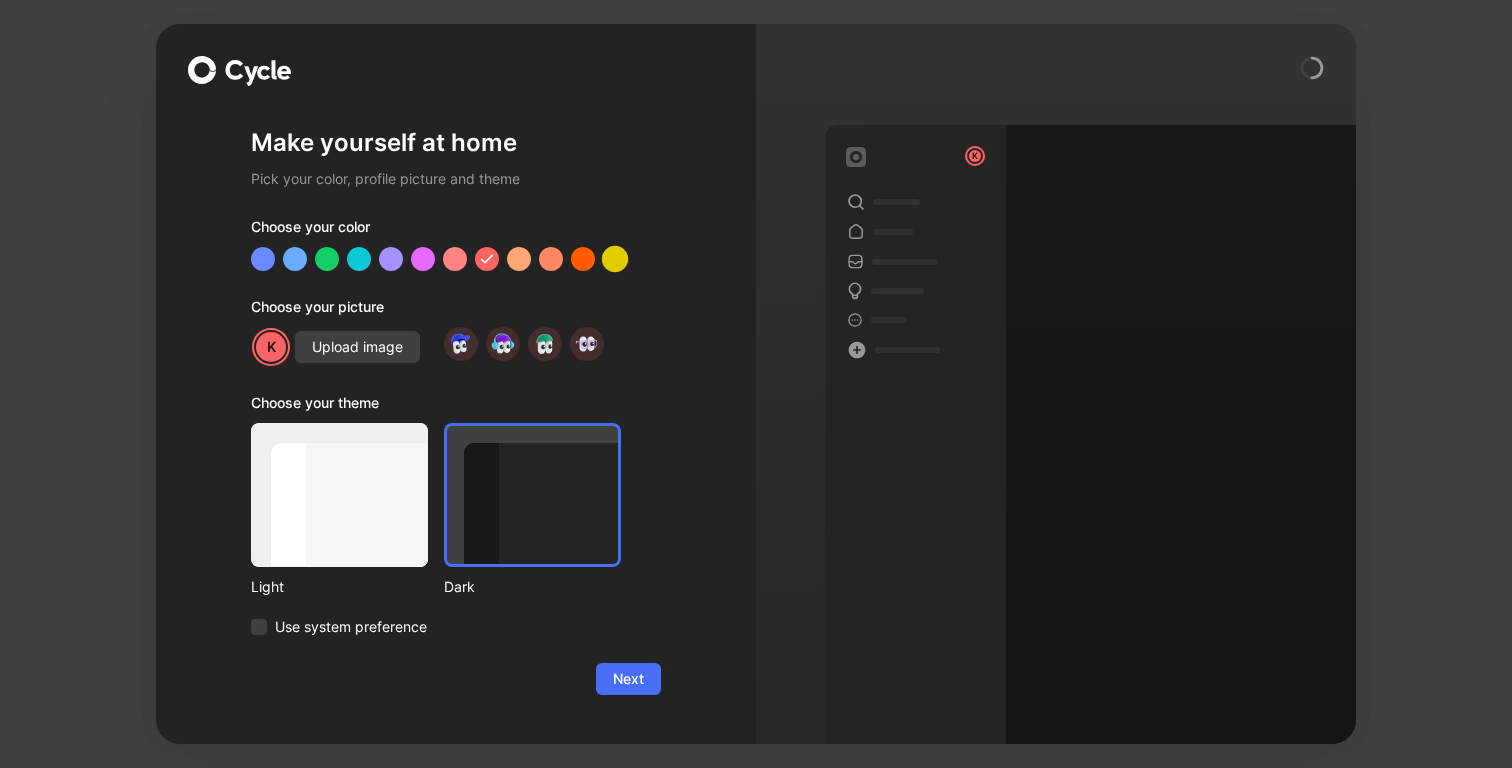 click at bounding box center (615, 259) 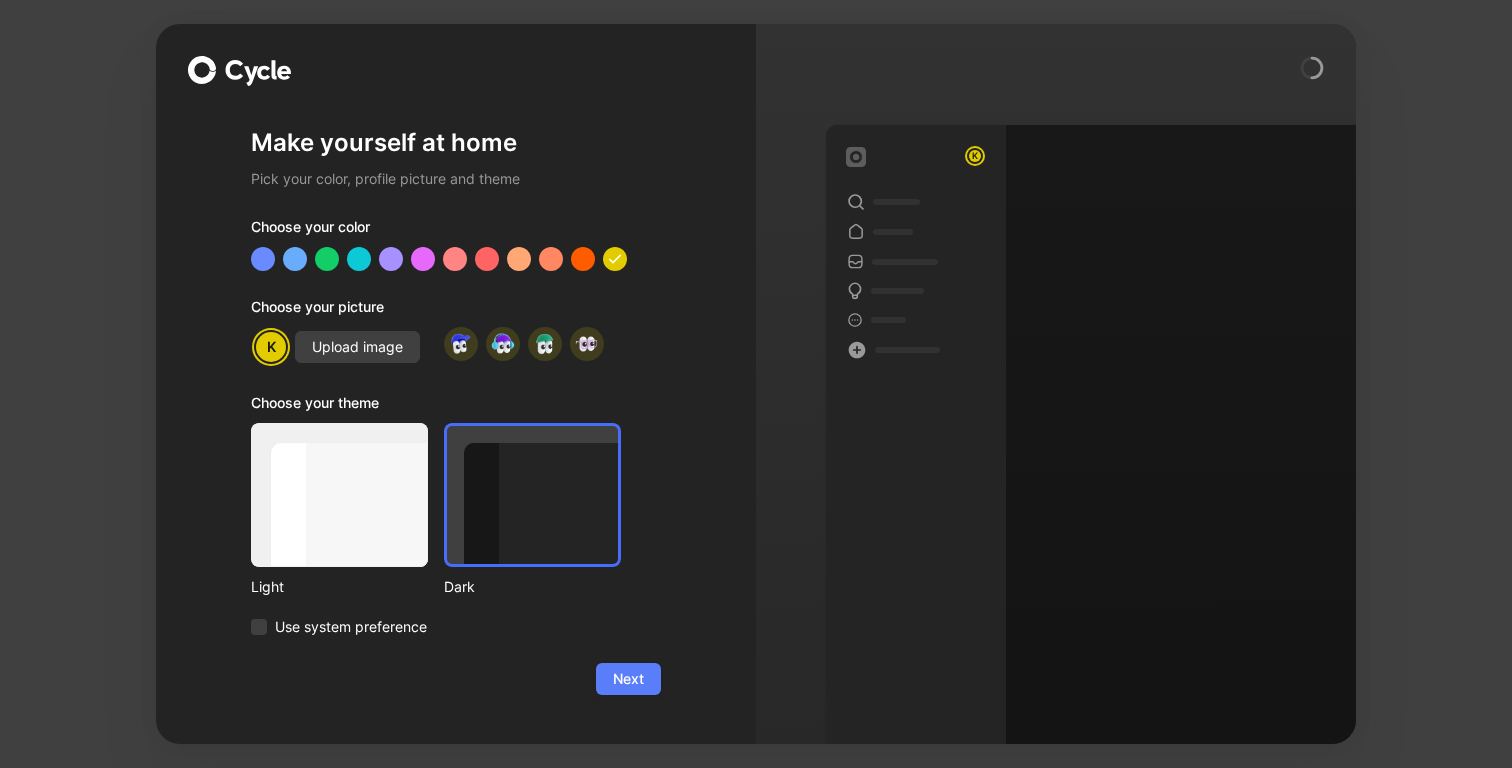click on "Next" at bounding box center (628, 679) 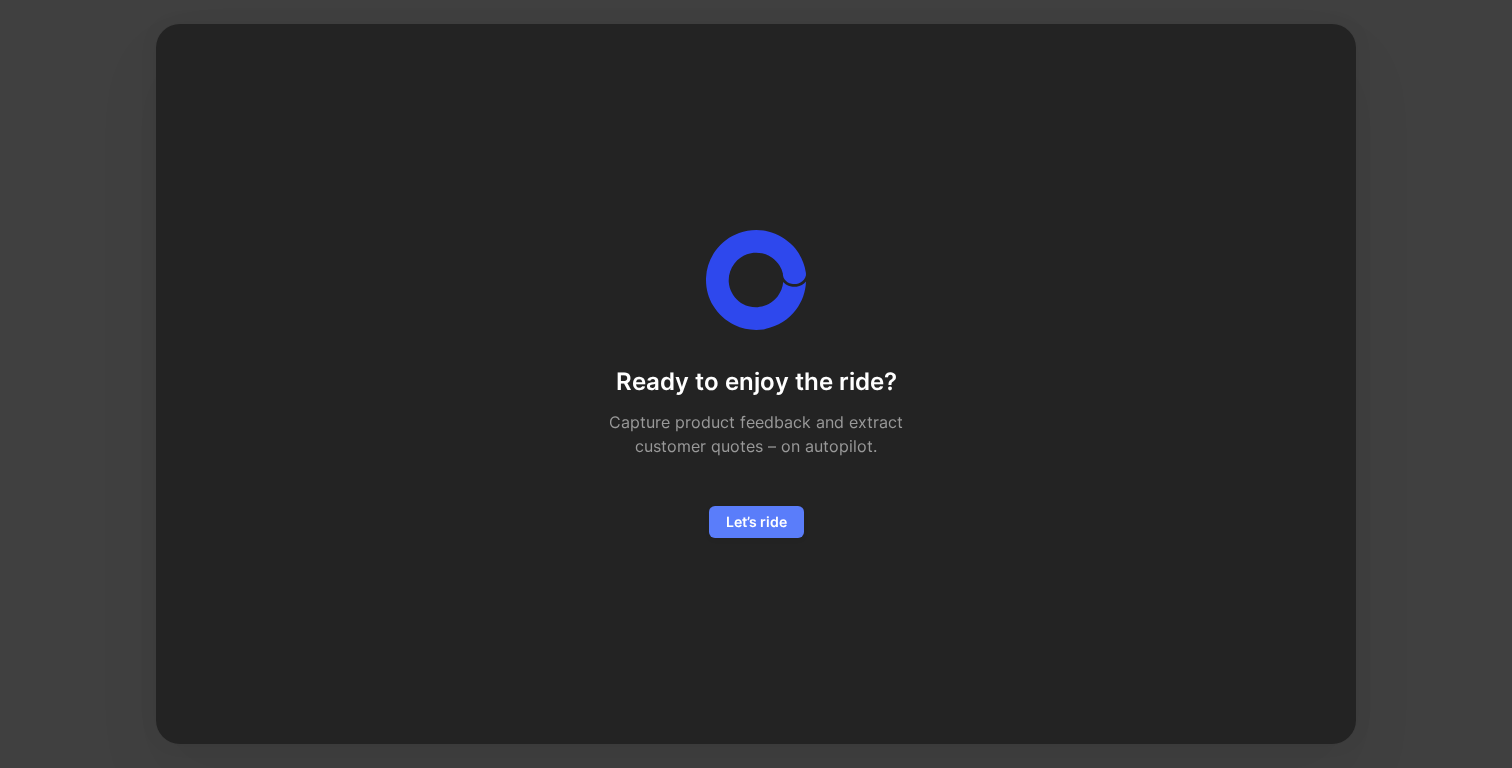 click on "Let’s ride" at bounding box center (756, 522) 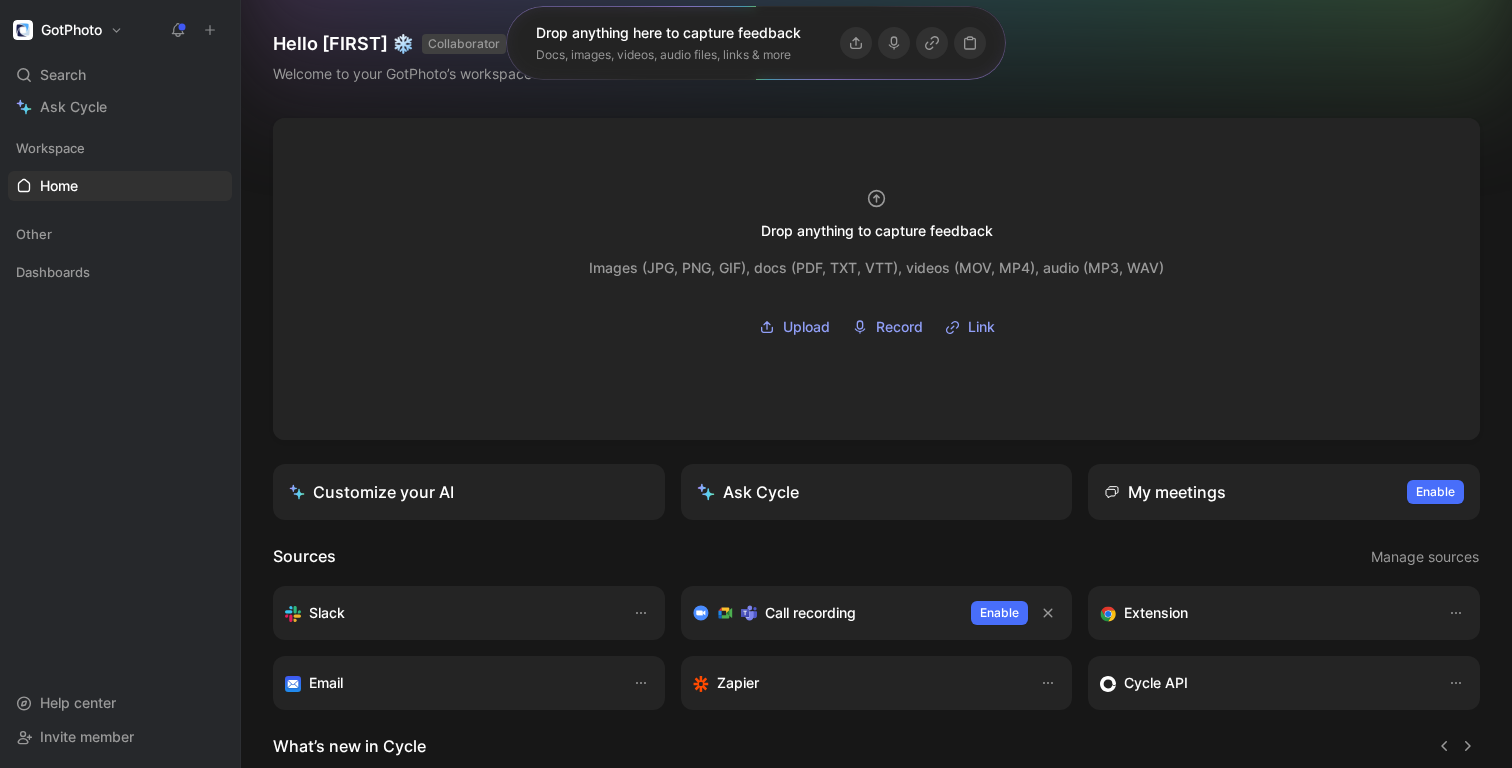 click on "Workspace Home G then H Other Dashboards
To pick up a draggable item, press the space bar.
While dragging, use the arrow keys to move the item.
Press space again to drop the item in its new position, or press escape to cancel." at bounding box center (120, 400) 